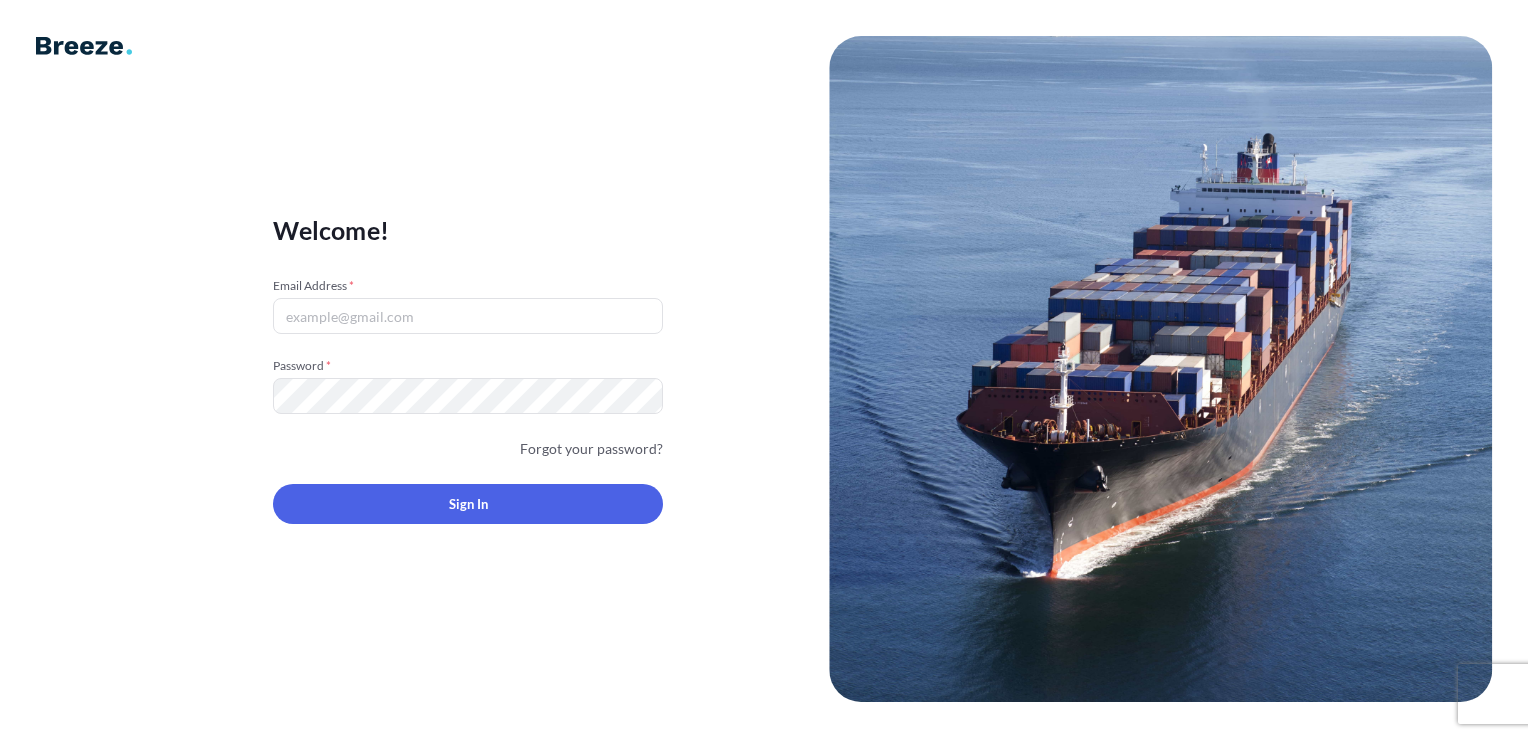 scroll, scrollTop: 0, scrollLeft: 0, axis: both 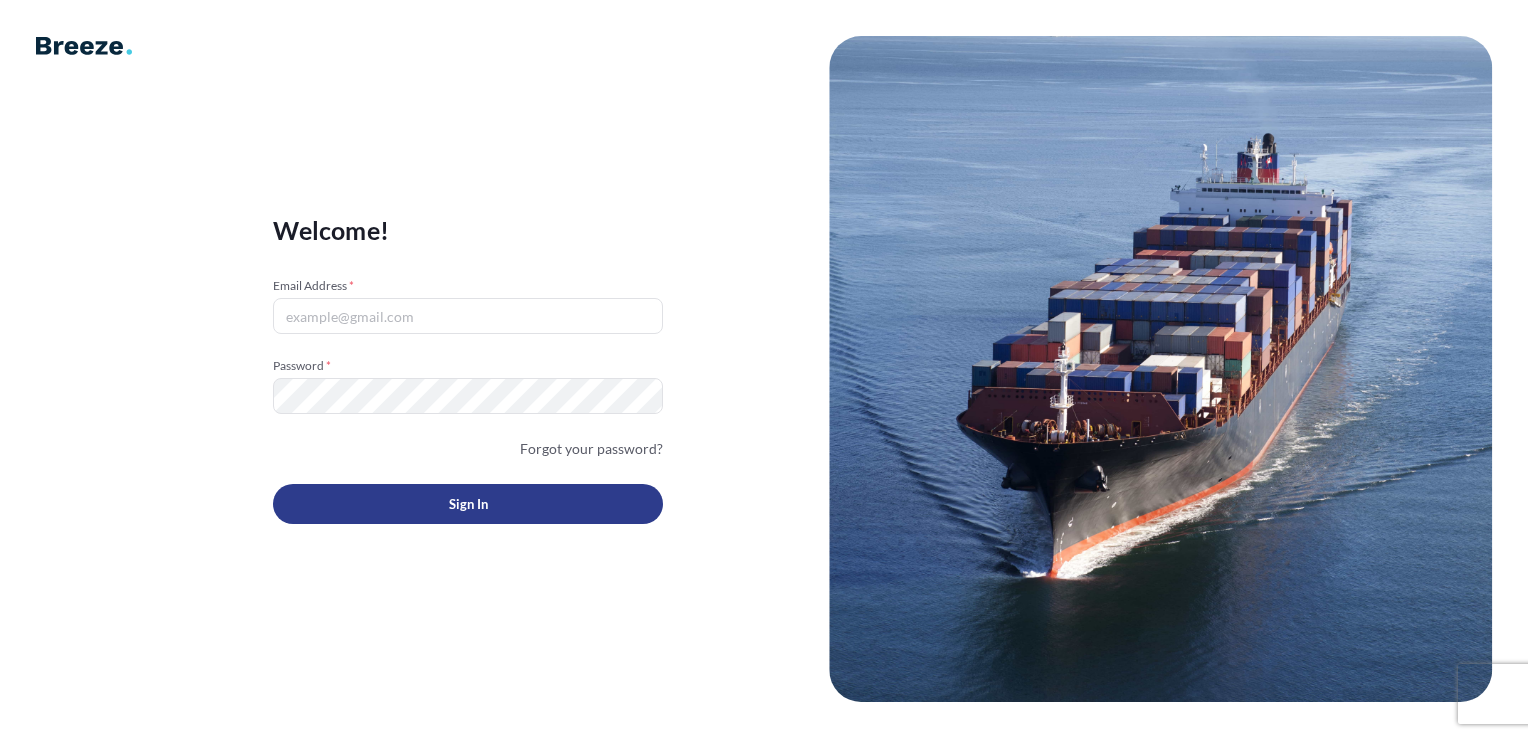 type on "[PERSON_NAME][EMAIL_ADDRESS][DOMAIN_NAME]" 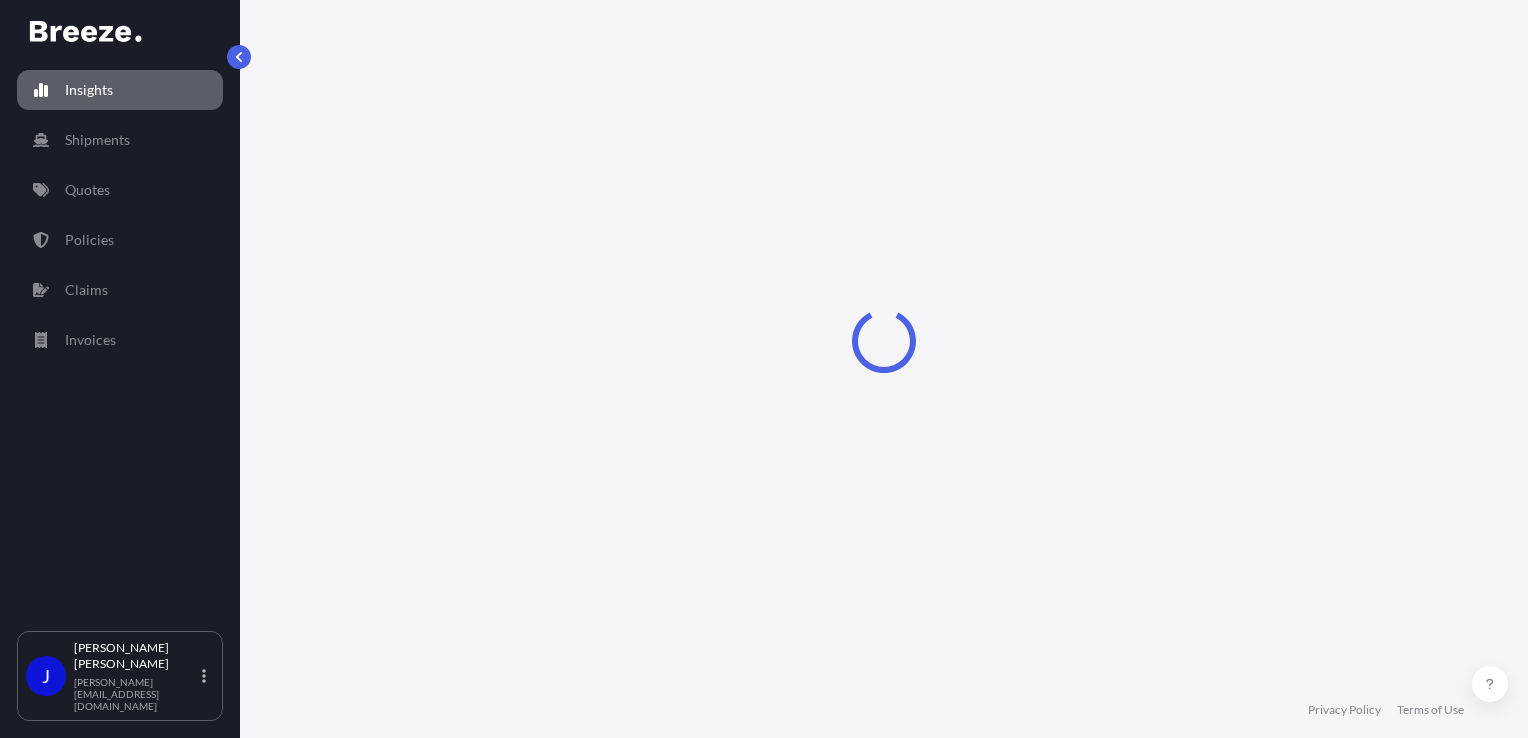 select on "2025" 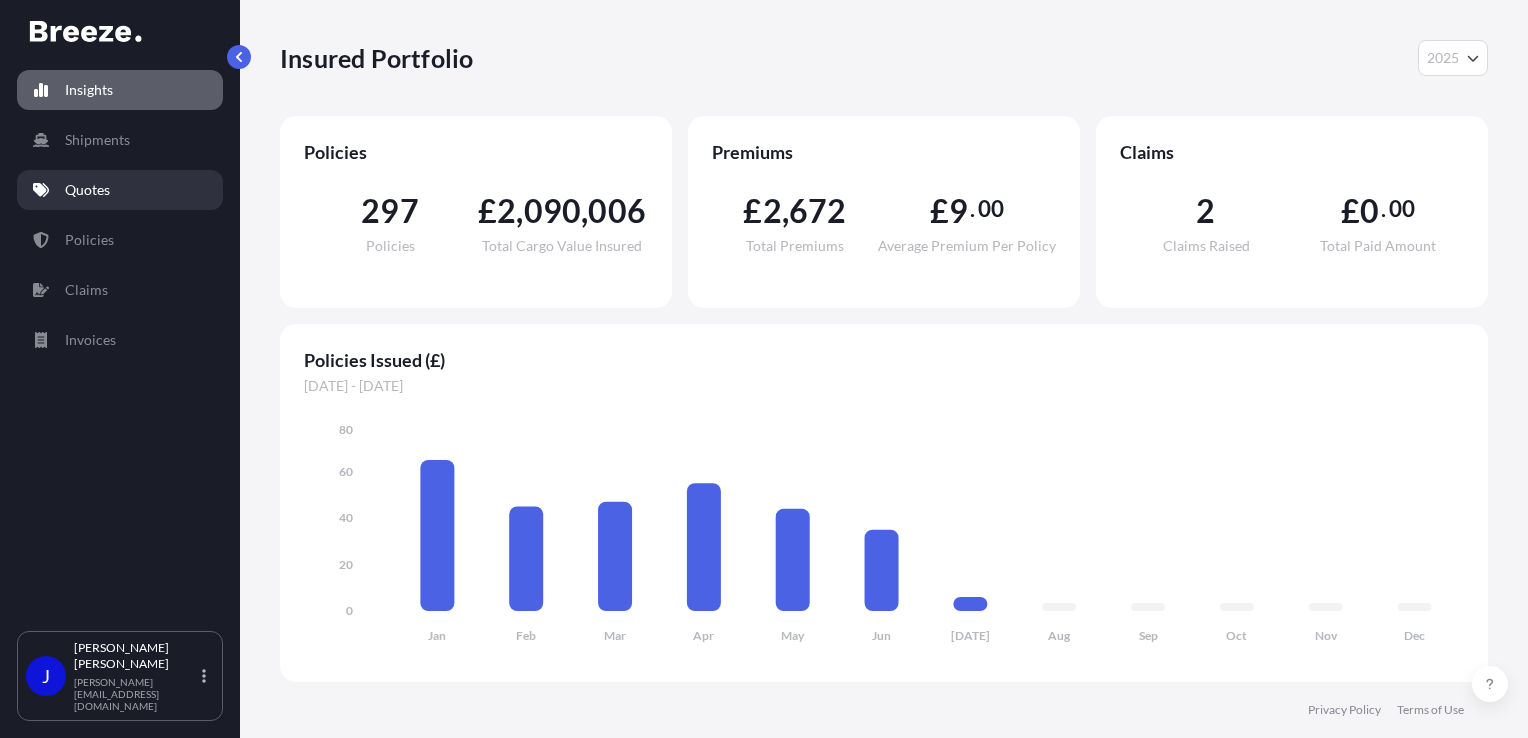 click on "Quotes" at bounding box center [120, 190] 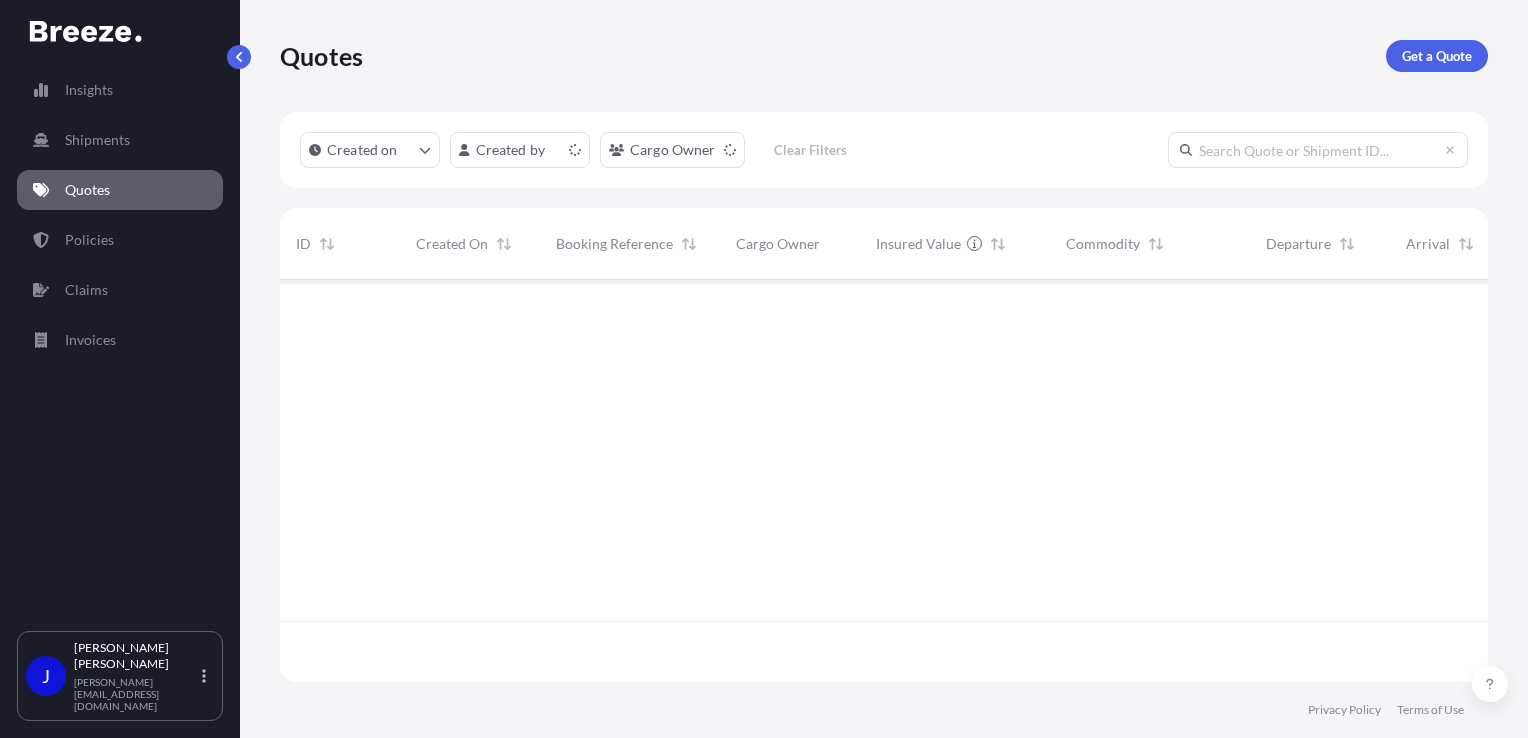 scroll, scrollTop: 16, scrollLeft: 16, axis: both 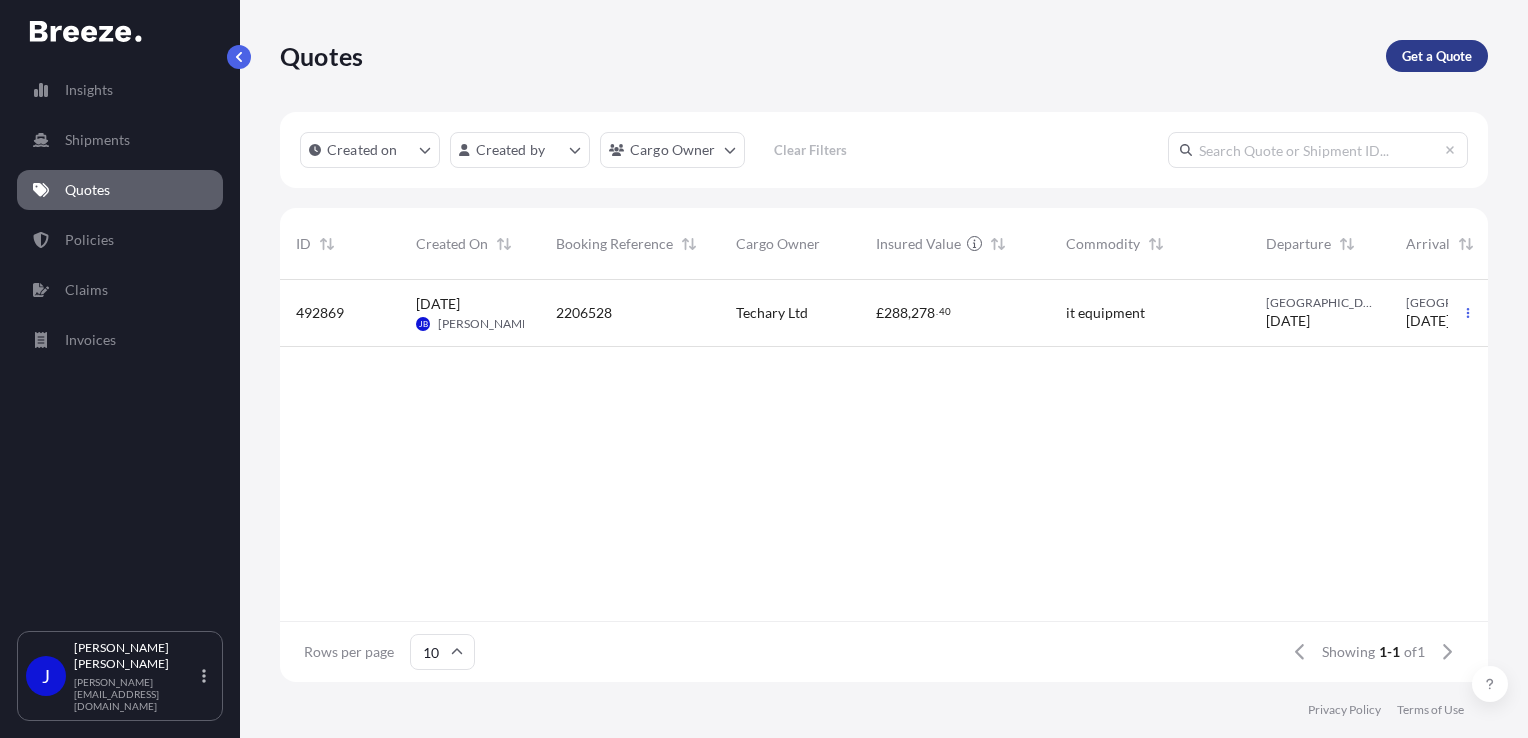 click on "Get a Quote" at bounding box center (1437, 56) 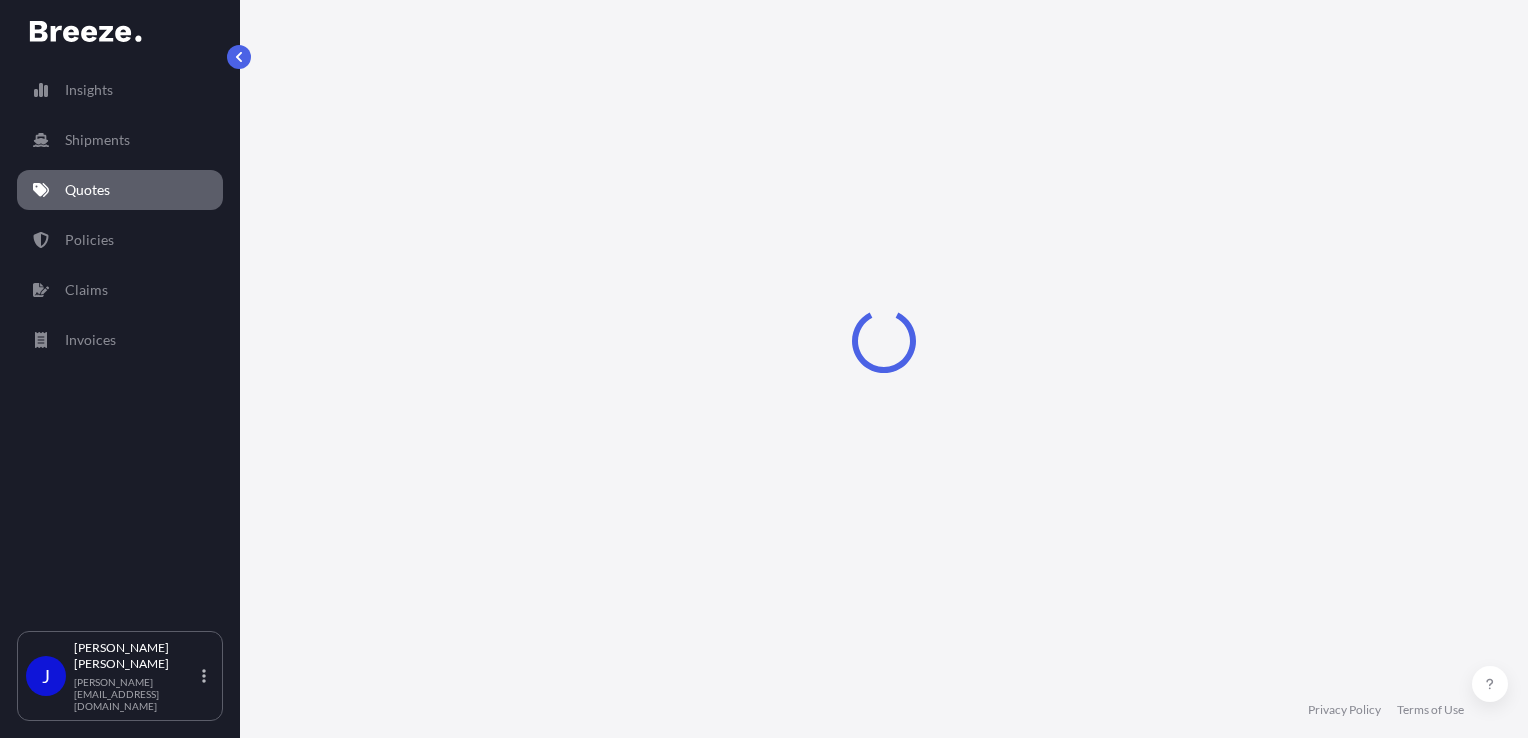 select on "Sea" 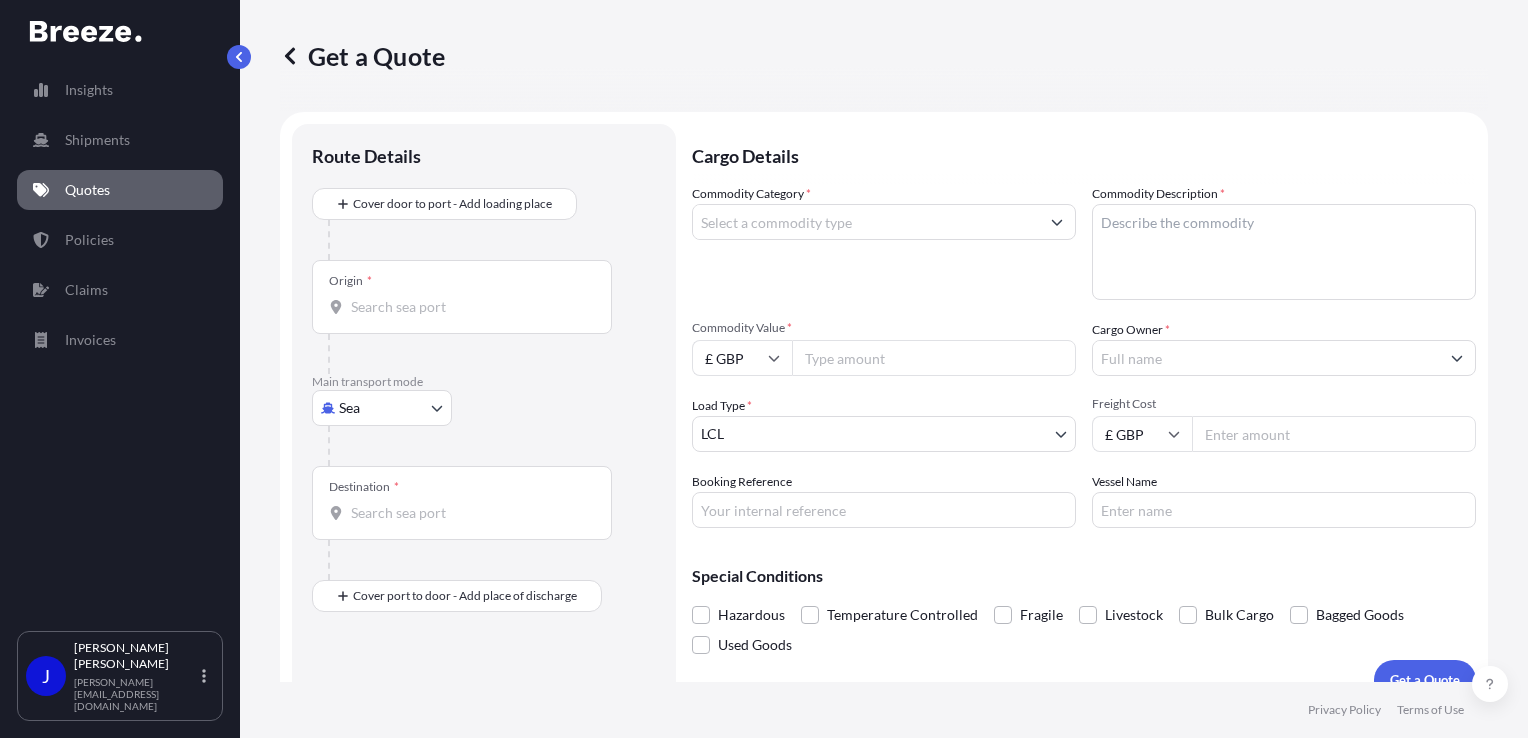scroll, scrollTop: 29, scrollLeft: 0, axis: vertical 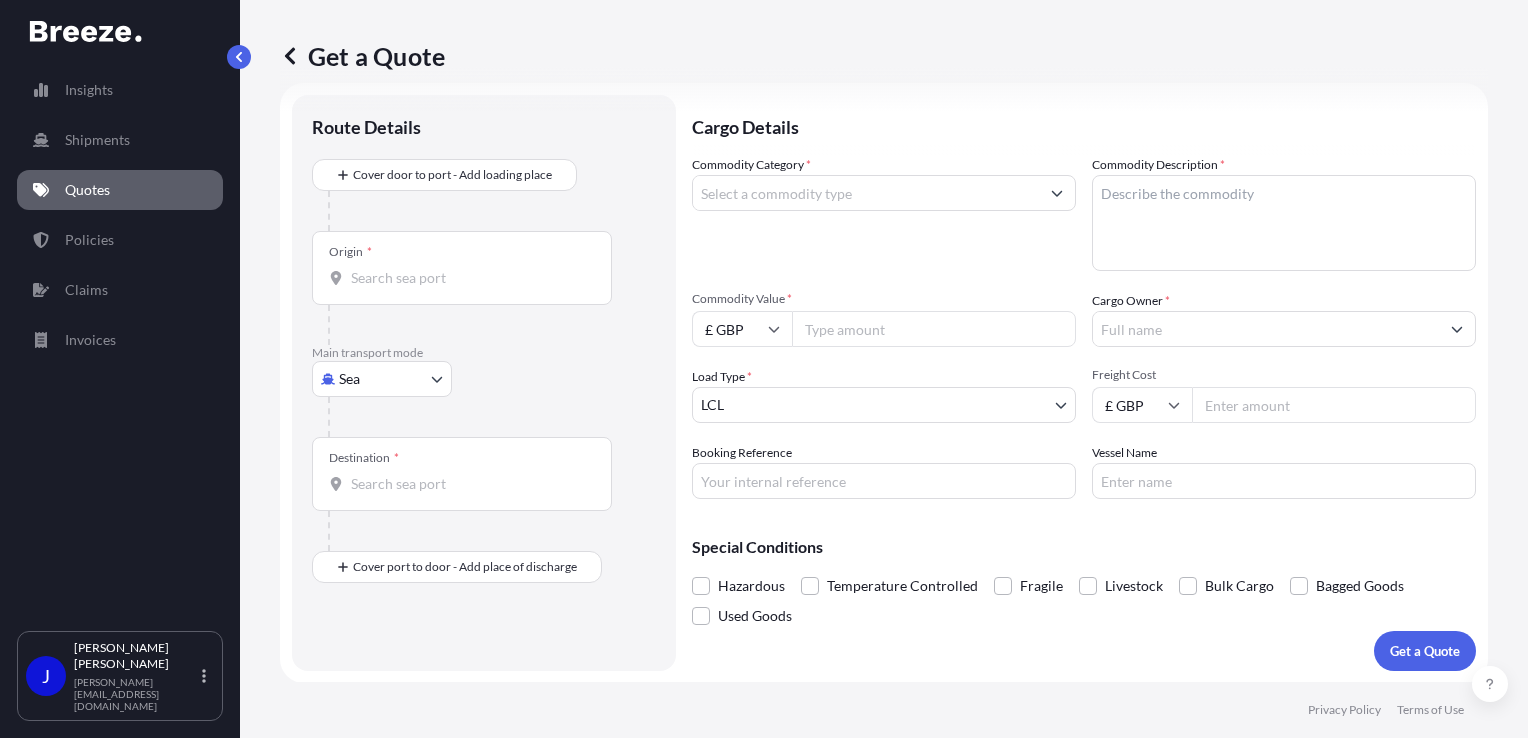 click on "Insights Shipments Quotes Policies Claims Invoices J [PERSON_NAME] [PERSON_NAME][EMAIL_ADDRESS][DOMAIN_NAME] Get a Quote Route Details   Cover door to port - Add loading place Place of loading Road Road Rail Origin * Main transport mode Sea Sea Air Road Rail Destination * Cover port to door - Add place of discharge Road Road Rail Place of Discharge Cargo Details Commodity Category * Commodity Description * Commodity Value   * £ GBP Cargo Owner * Load Type * LCL LCL FCL Freight Cost   £ GBP Booking Reference Vessel Name Special Conditions Hazardous Temperature Controlled Fragile Livestock Bulk Cargo Bagged Goods Used Goods Get a Quote Privacy Policy Terms of Use
0" at bounding box center (764, 369) 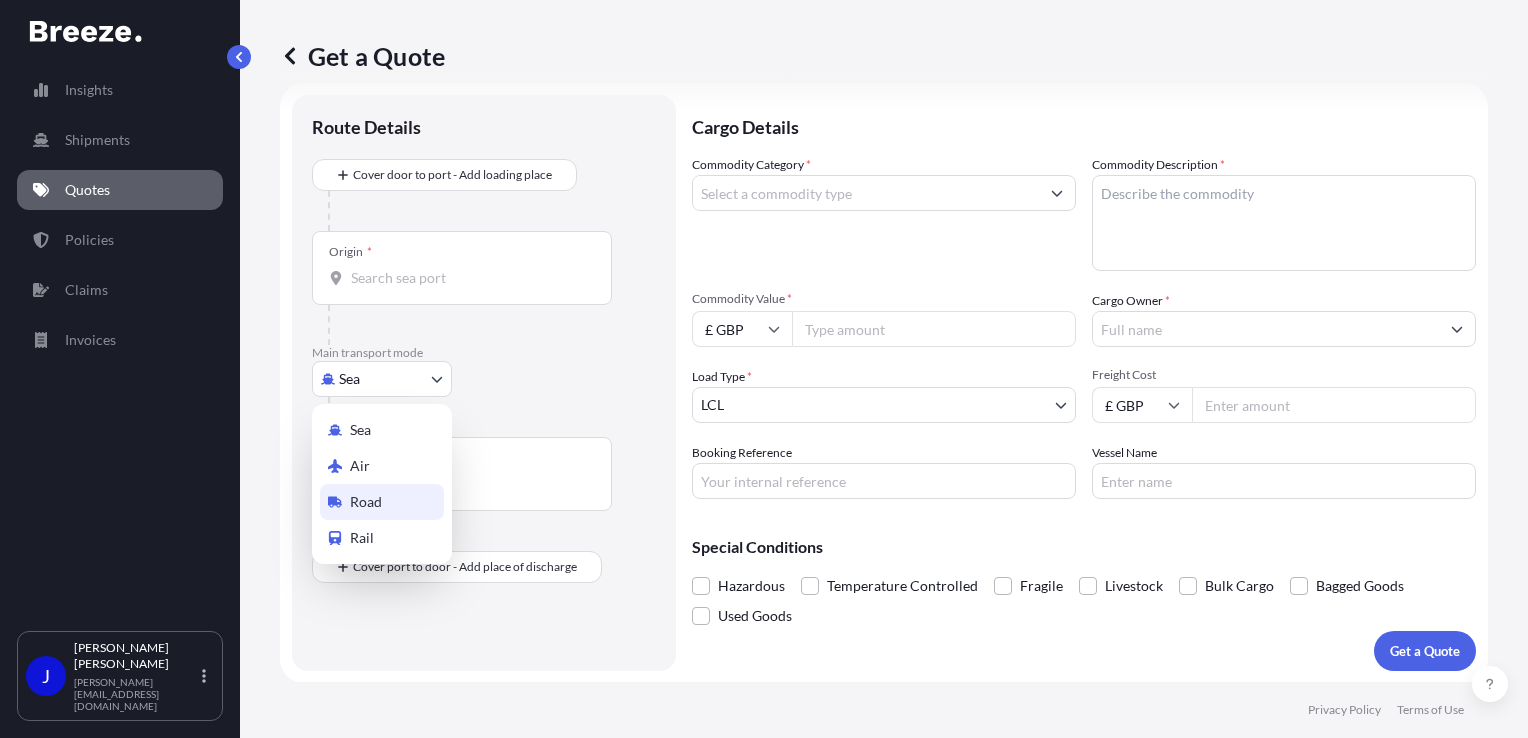 click on "Road" at bounding box center [366, 502] 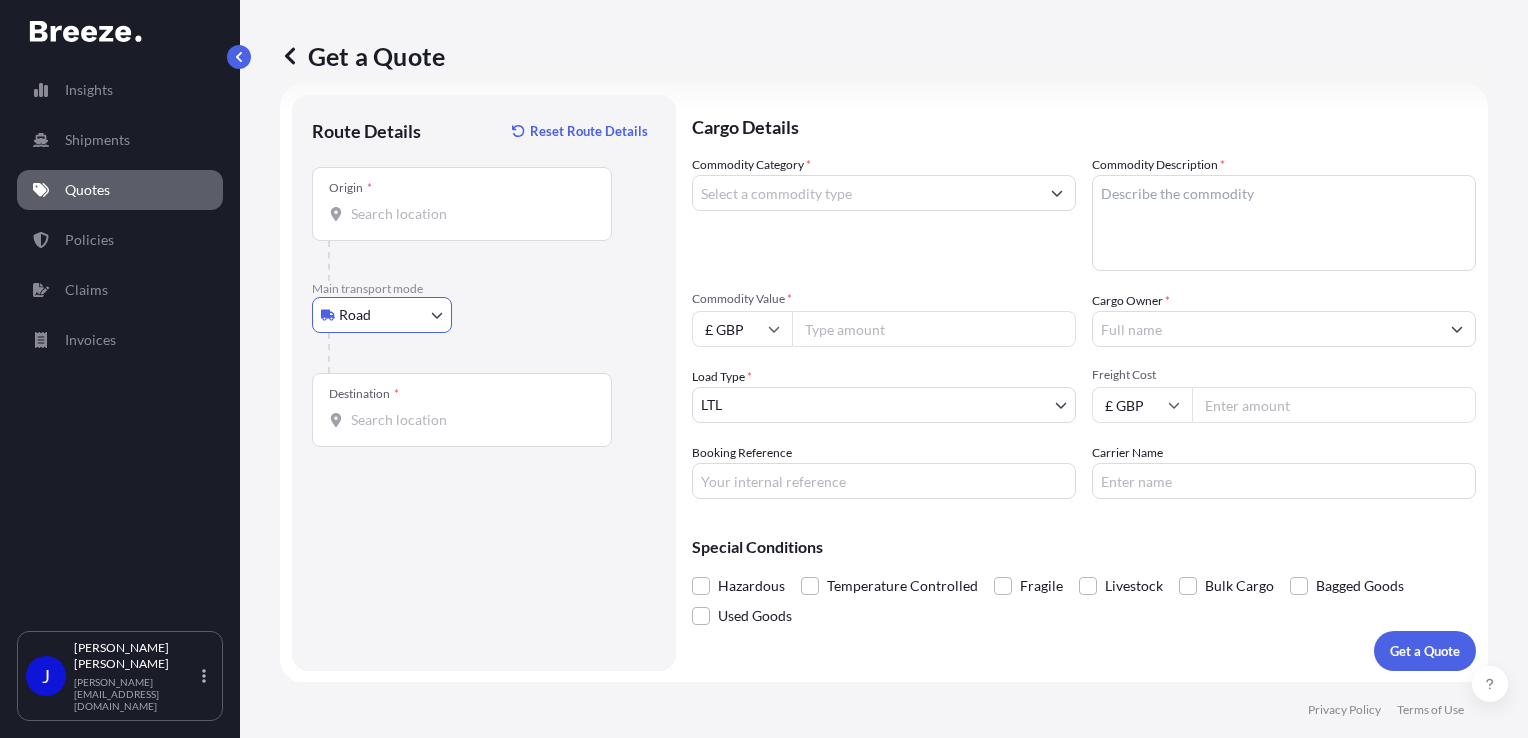 click on "Origin *" at bounding box center (462, 204) 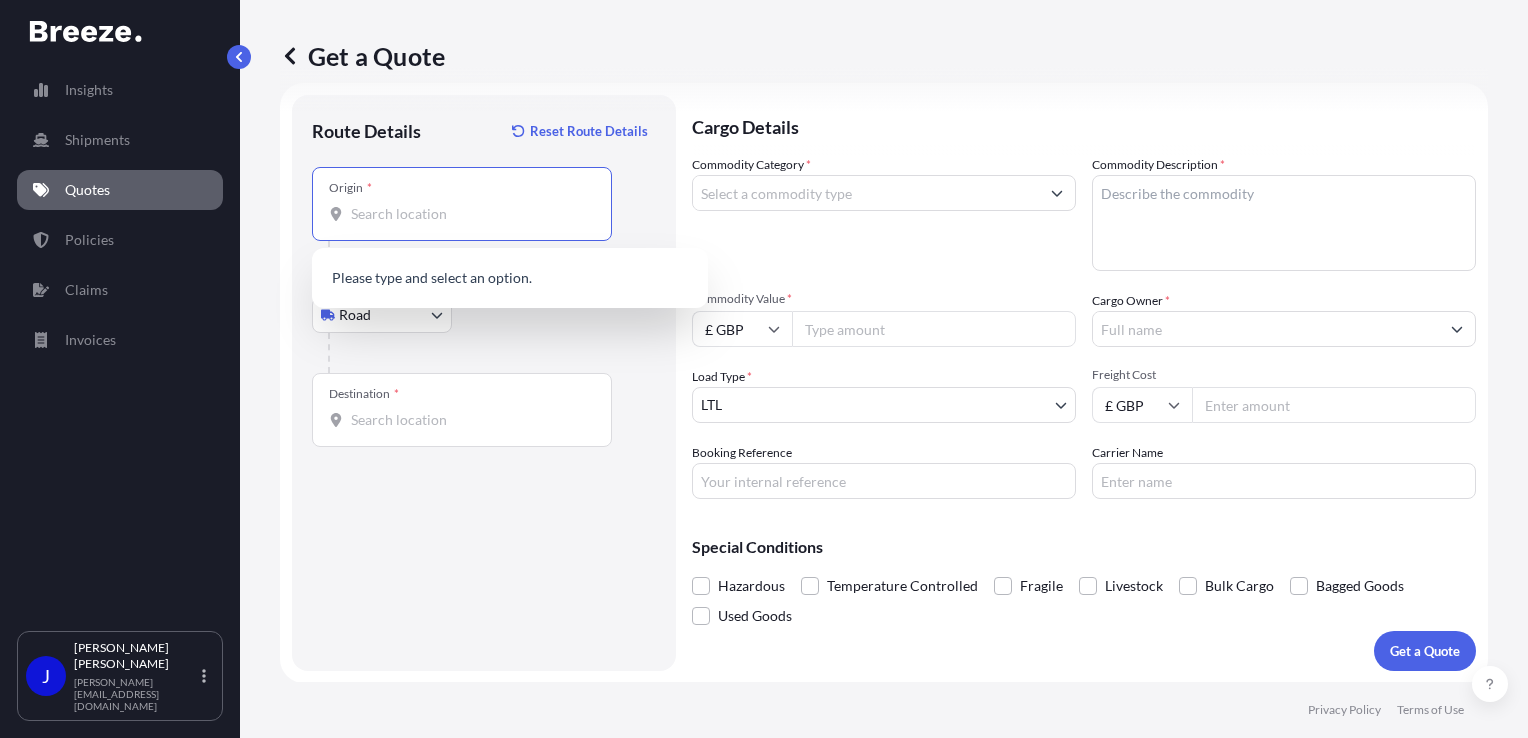 click on "Origin *" at bounding box center [469, 214] 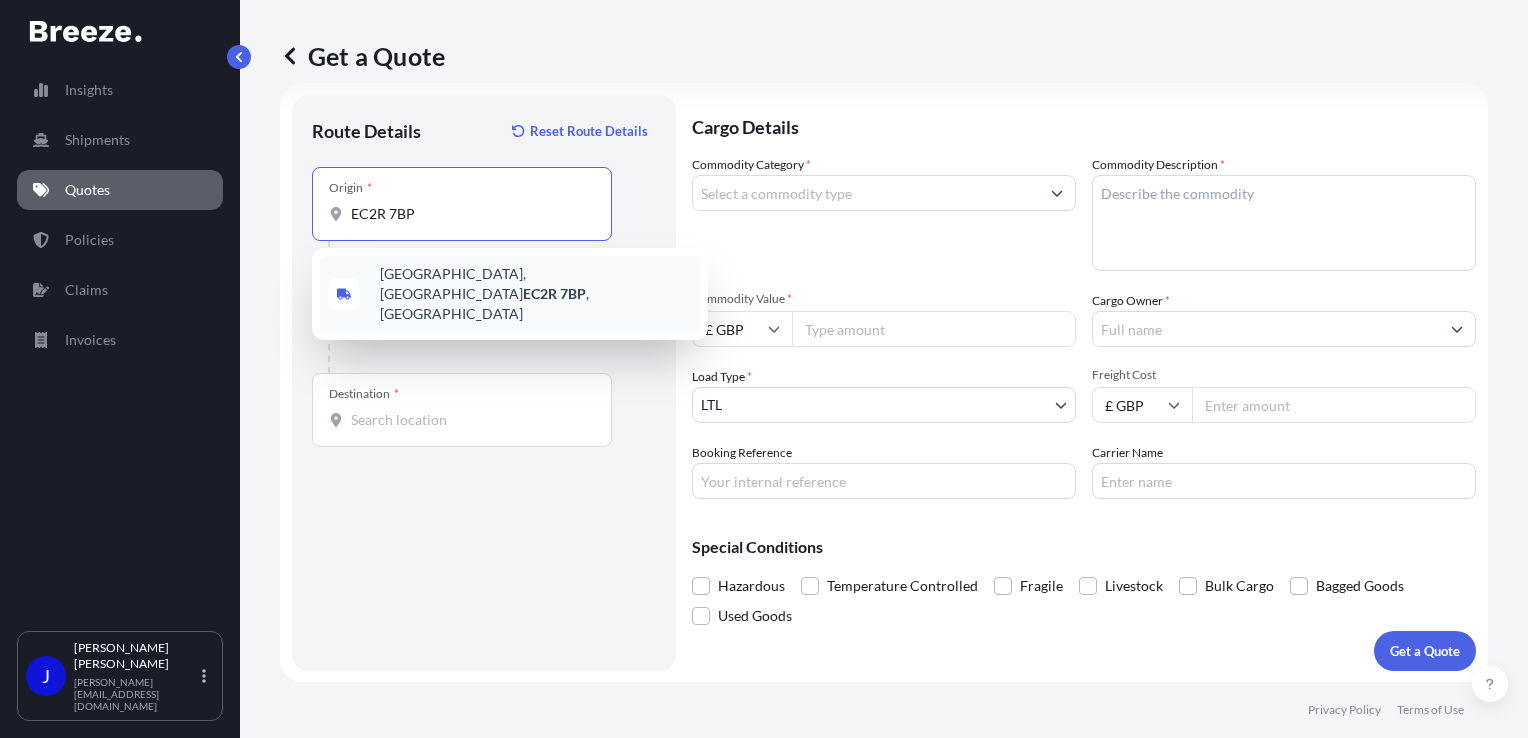 click on "[STREET_ADDRESS]" at bounding box center (536, 294) 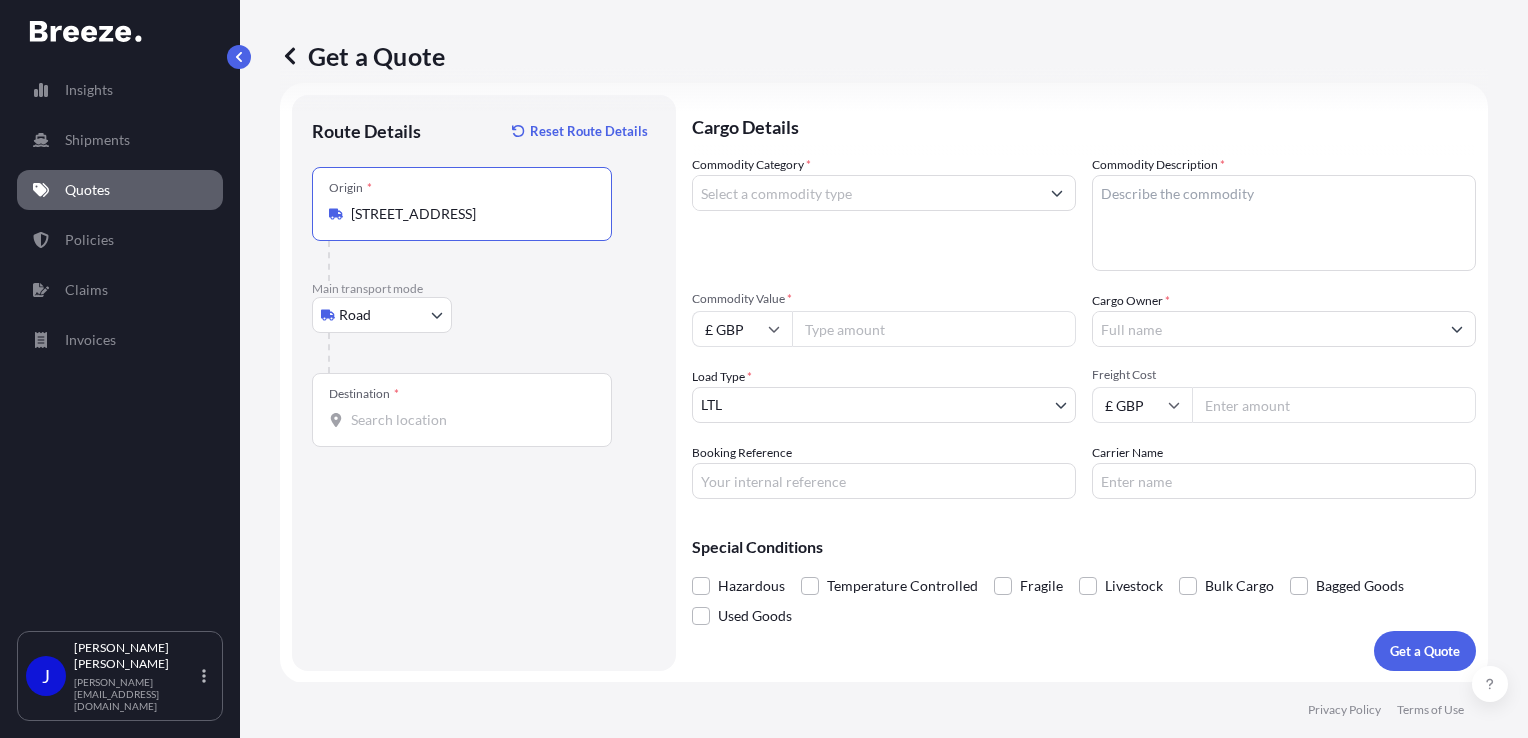 type on "[STREET_ADDRESS]" 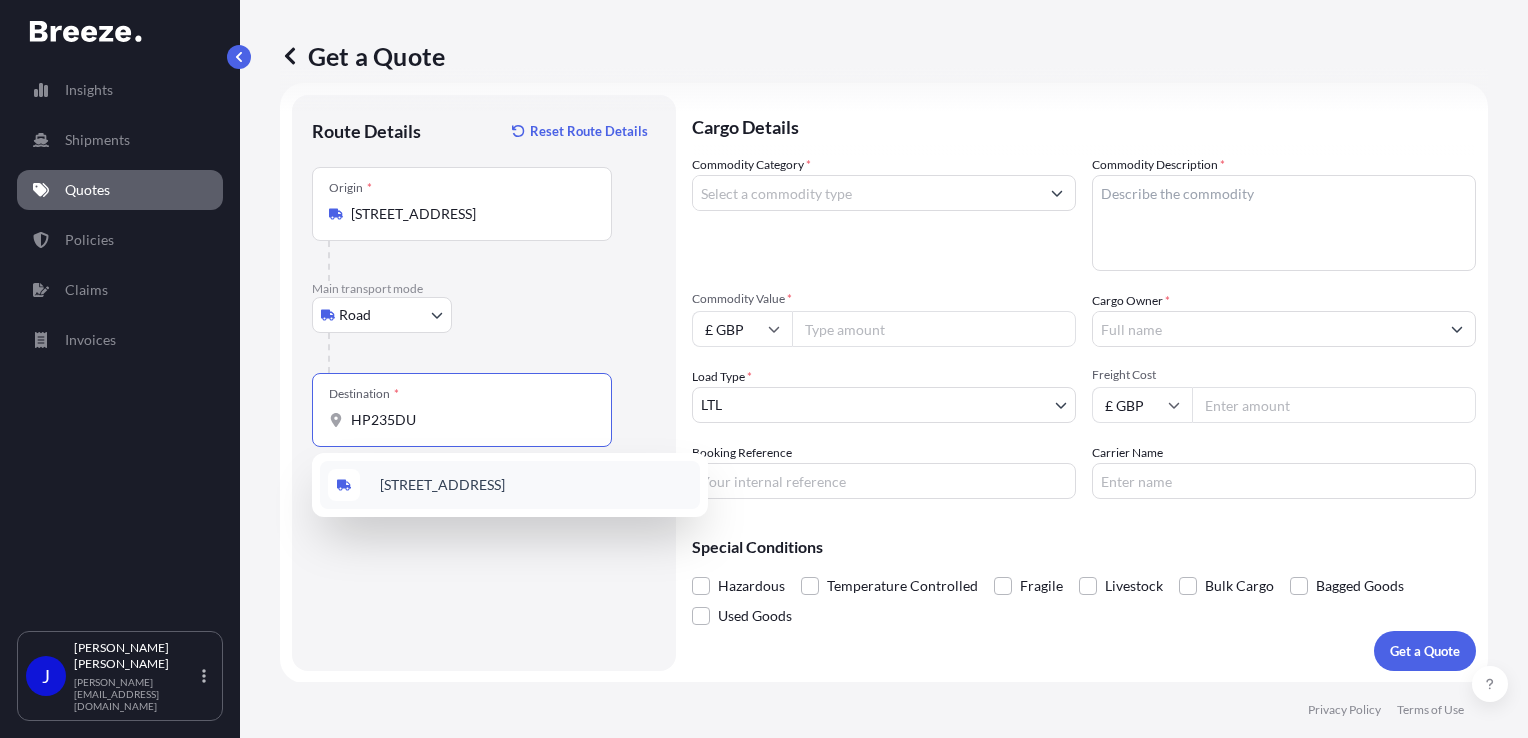 click on "[STREET_ADDRESS]" at bounding box center [442, 485] 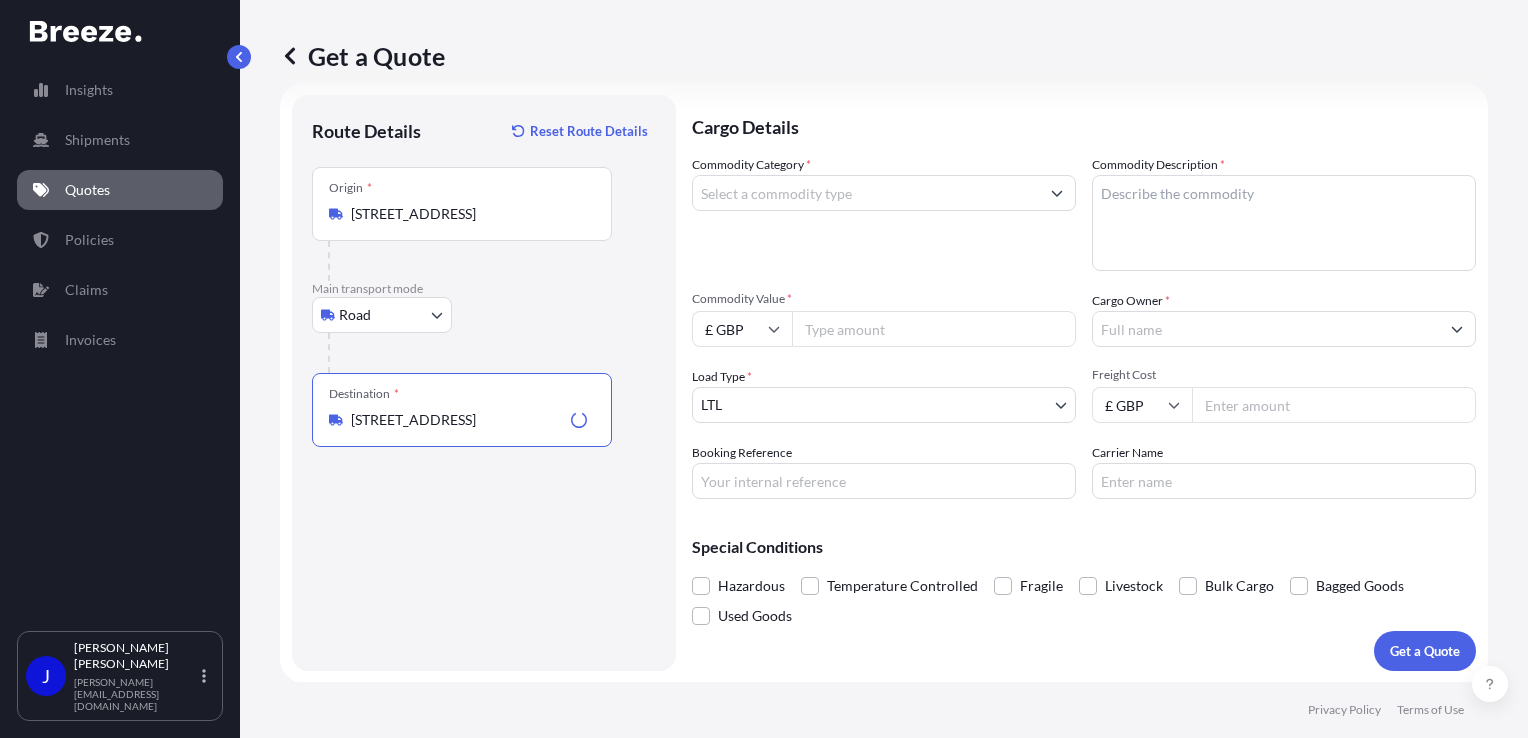 type on "[STREET_ADDRESS]" 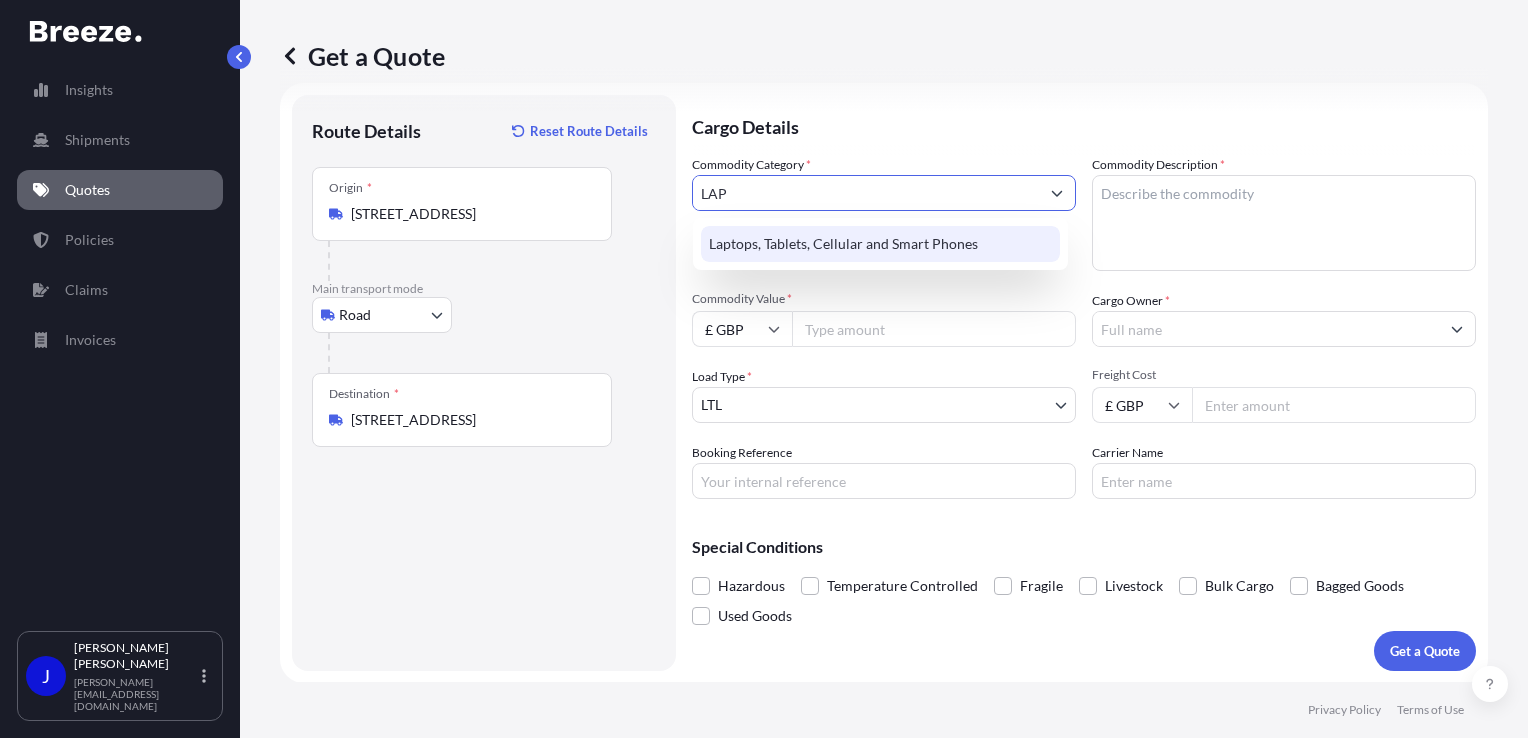 click on "Laptops, Tablets, Cellular and Smart Phones" at bounding box center [880, 244] 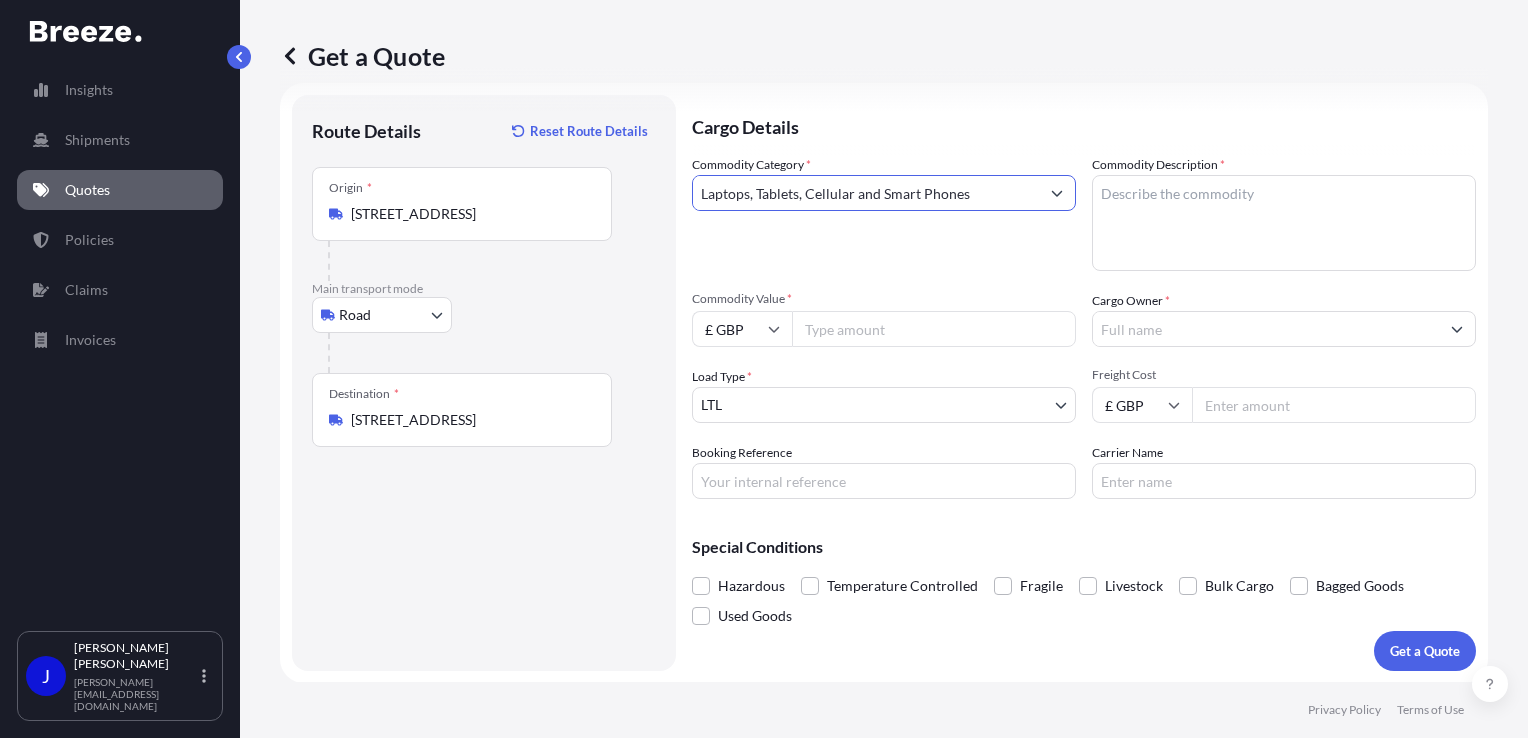 type on "Laptops, Tablets, Cellular and Smart Phones" 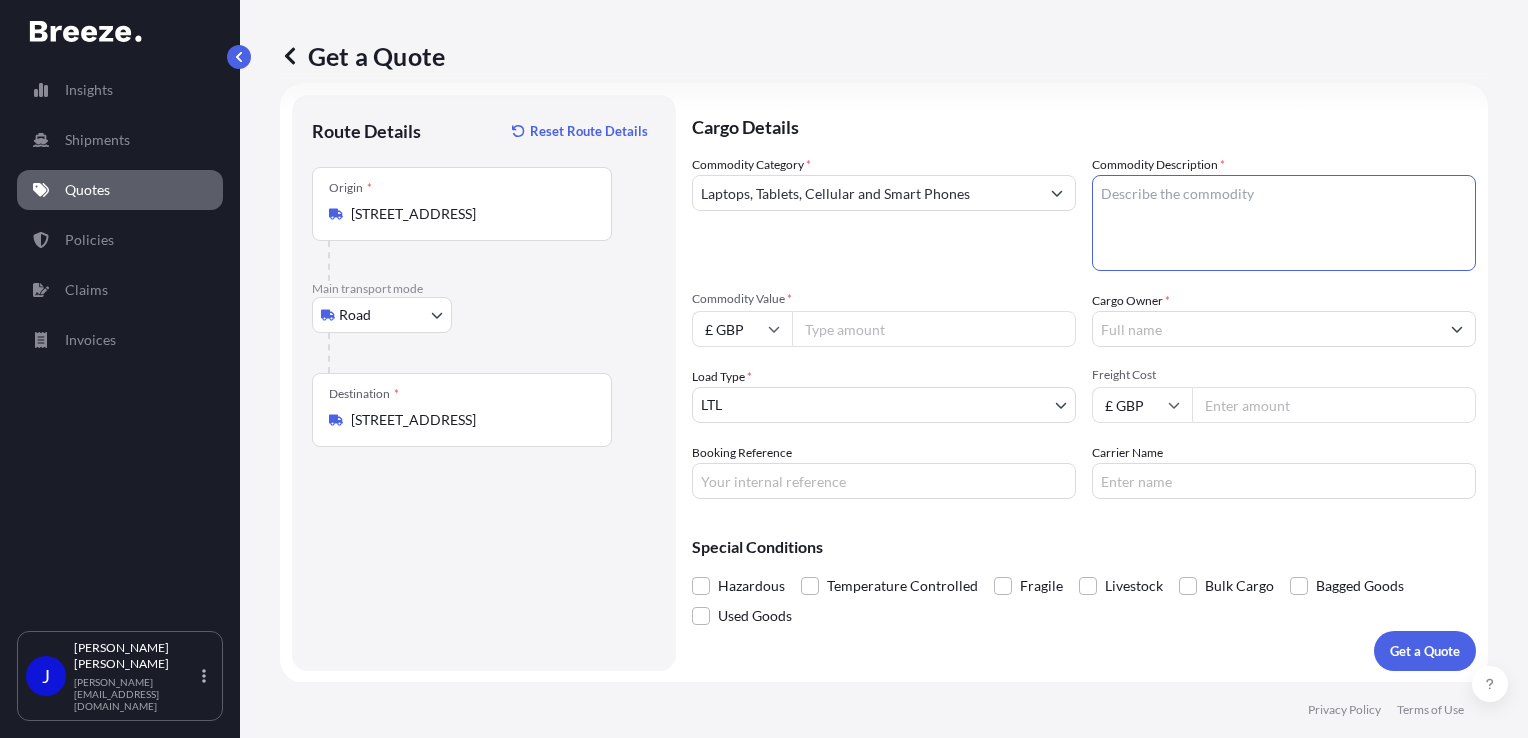 click on "Commodity Description *" at bounding box center [1284, 223] 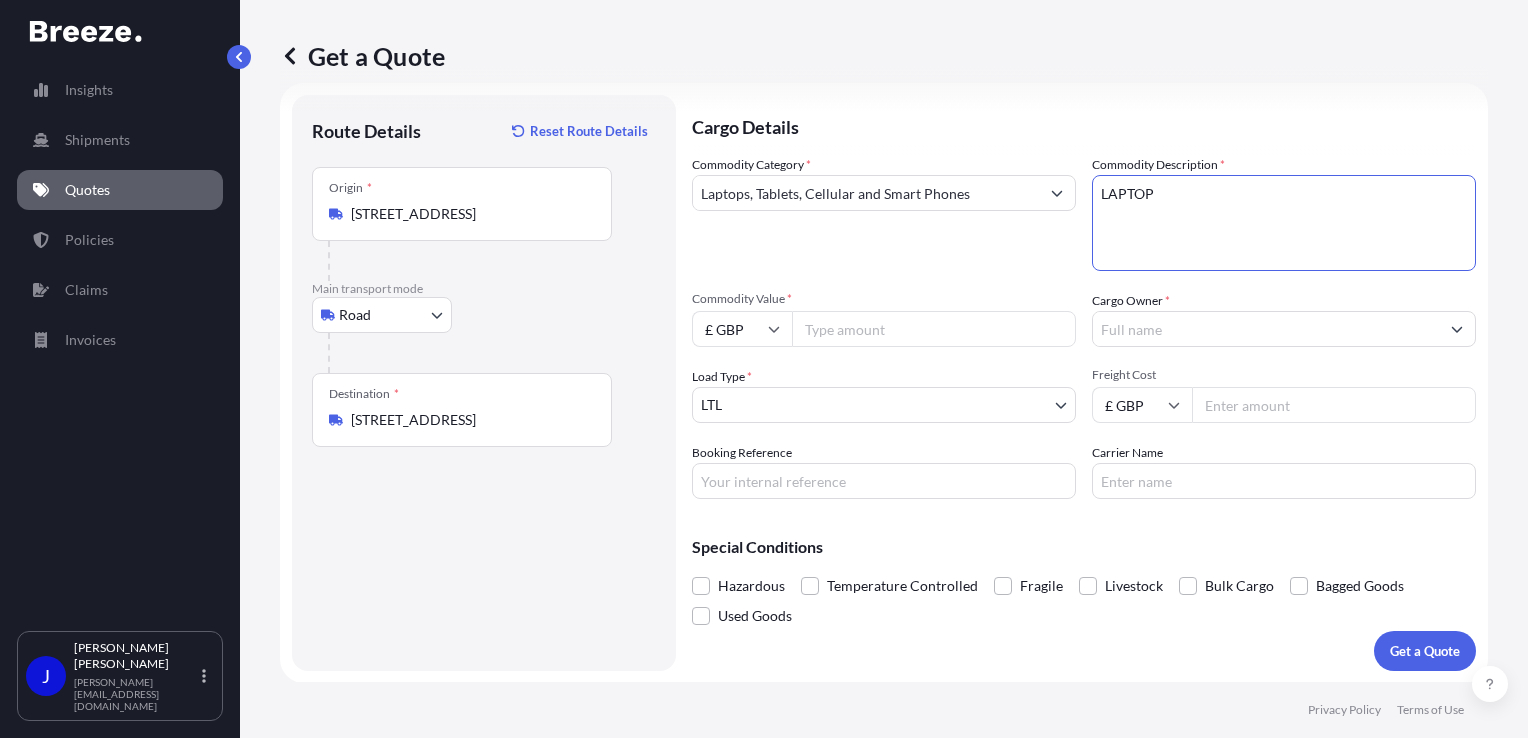 type on "LAPTOP" 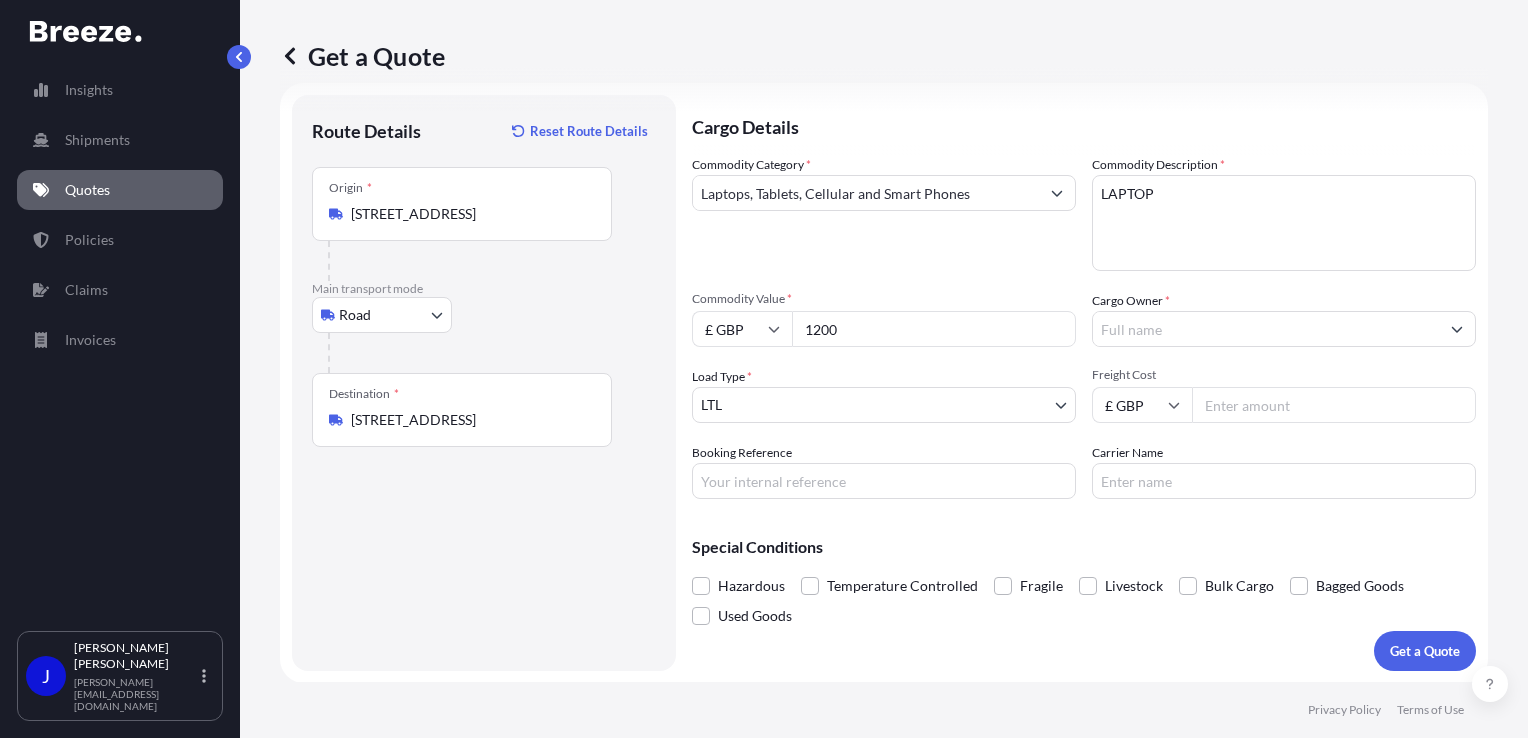 type on "1200" 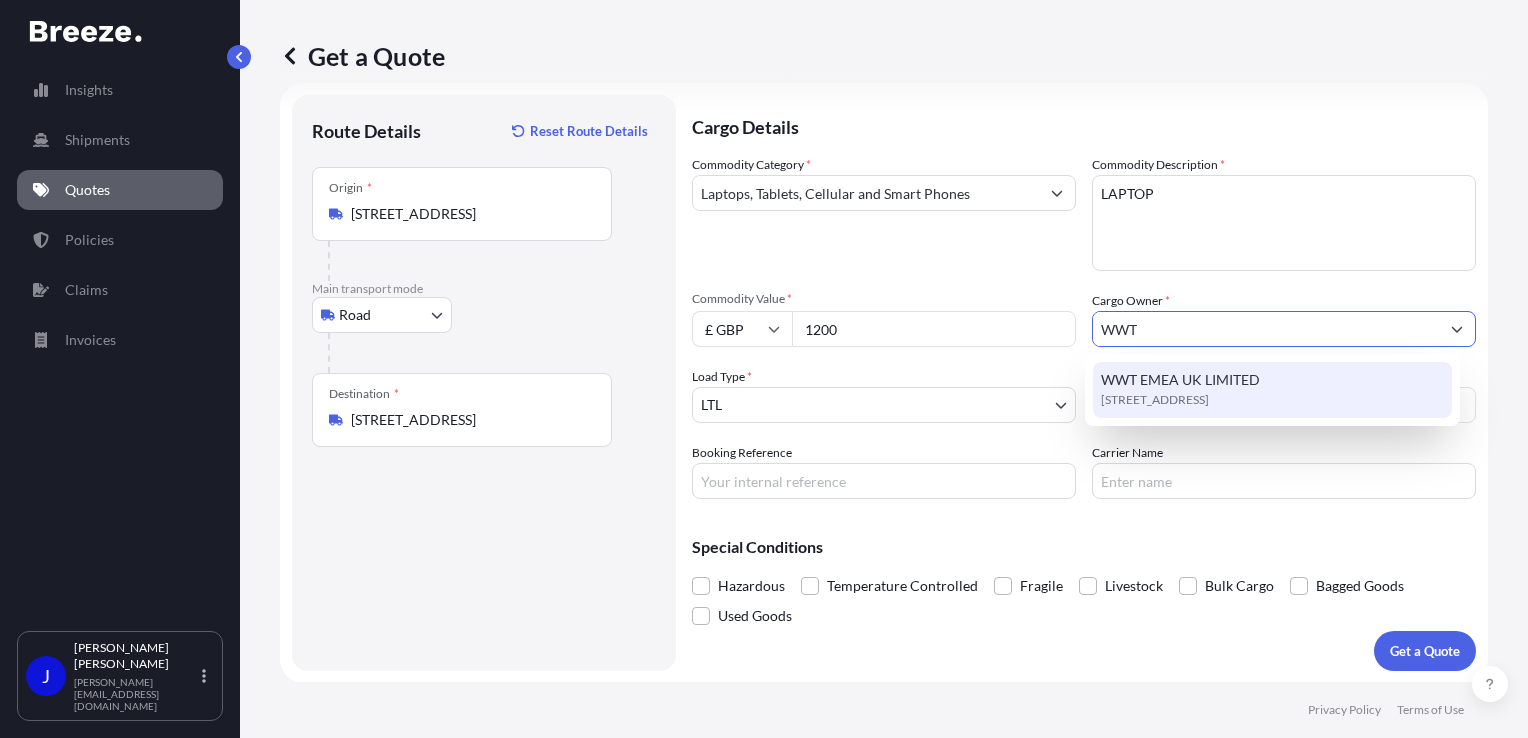 click on "[STREET_ADDRESS]" at bounding box center (1155, 400) 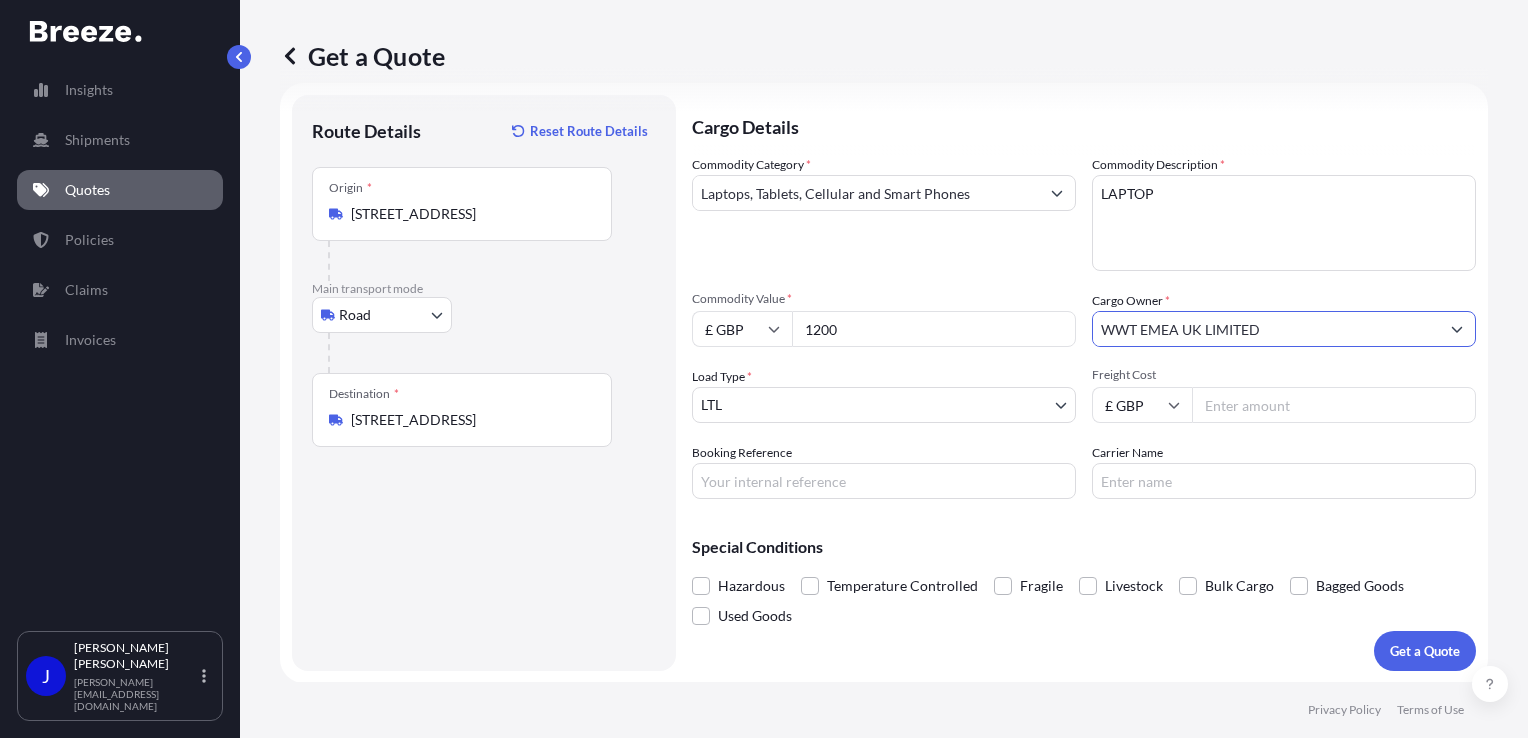 type on "WWT EMEA UK LIMITED" 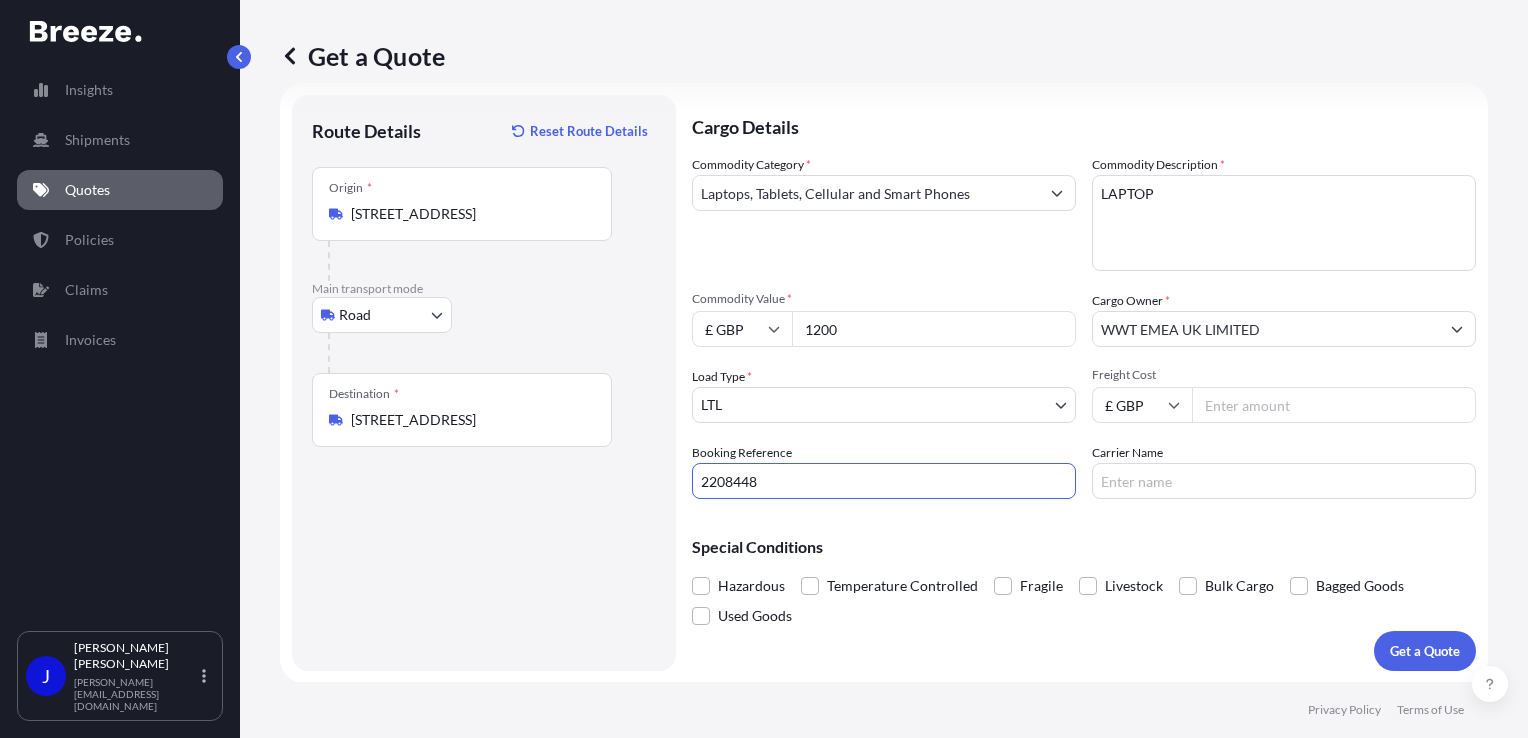 type on "2208448" 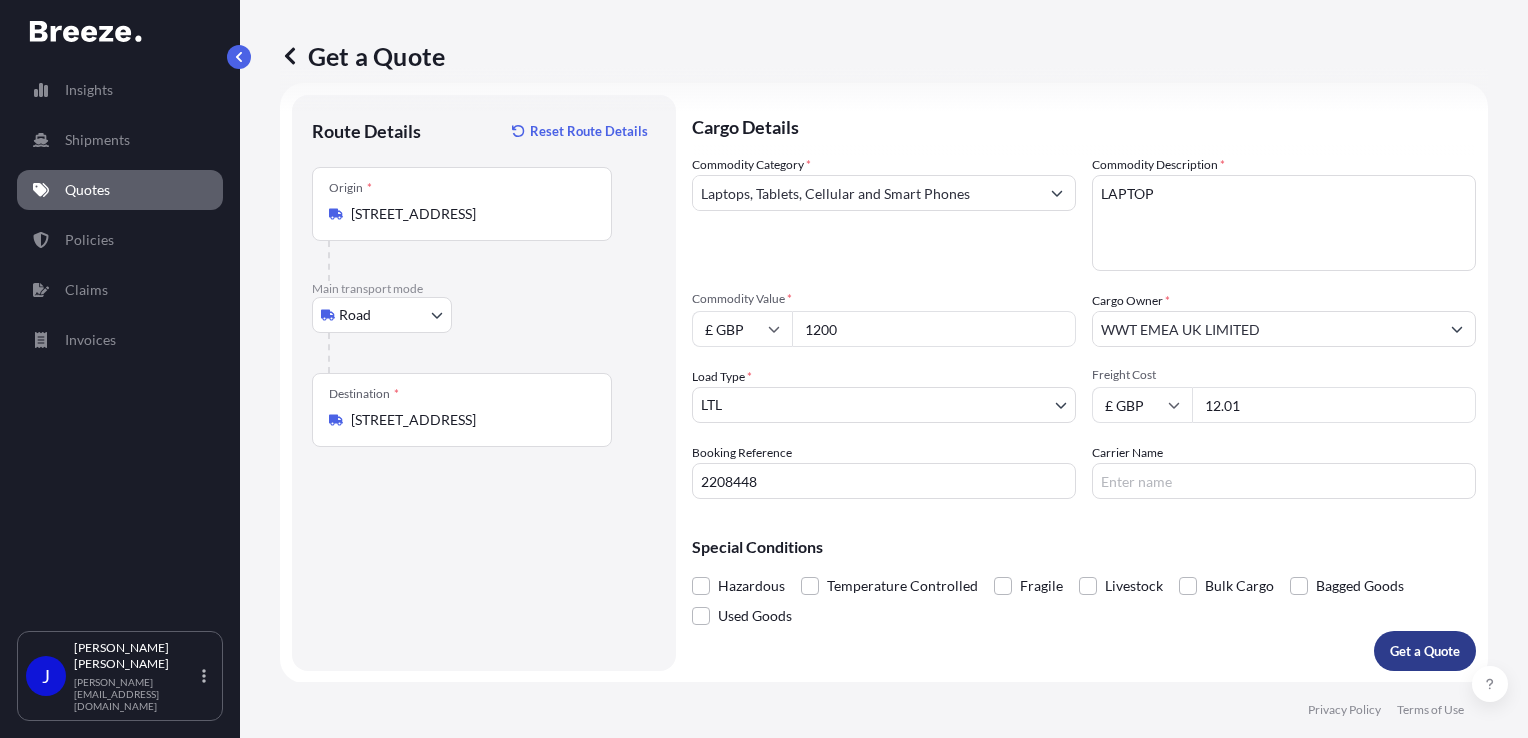 type on "12.01" 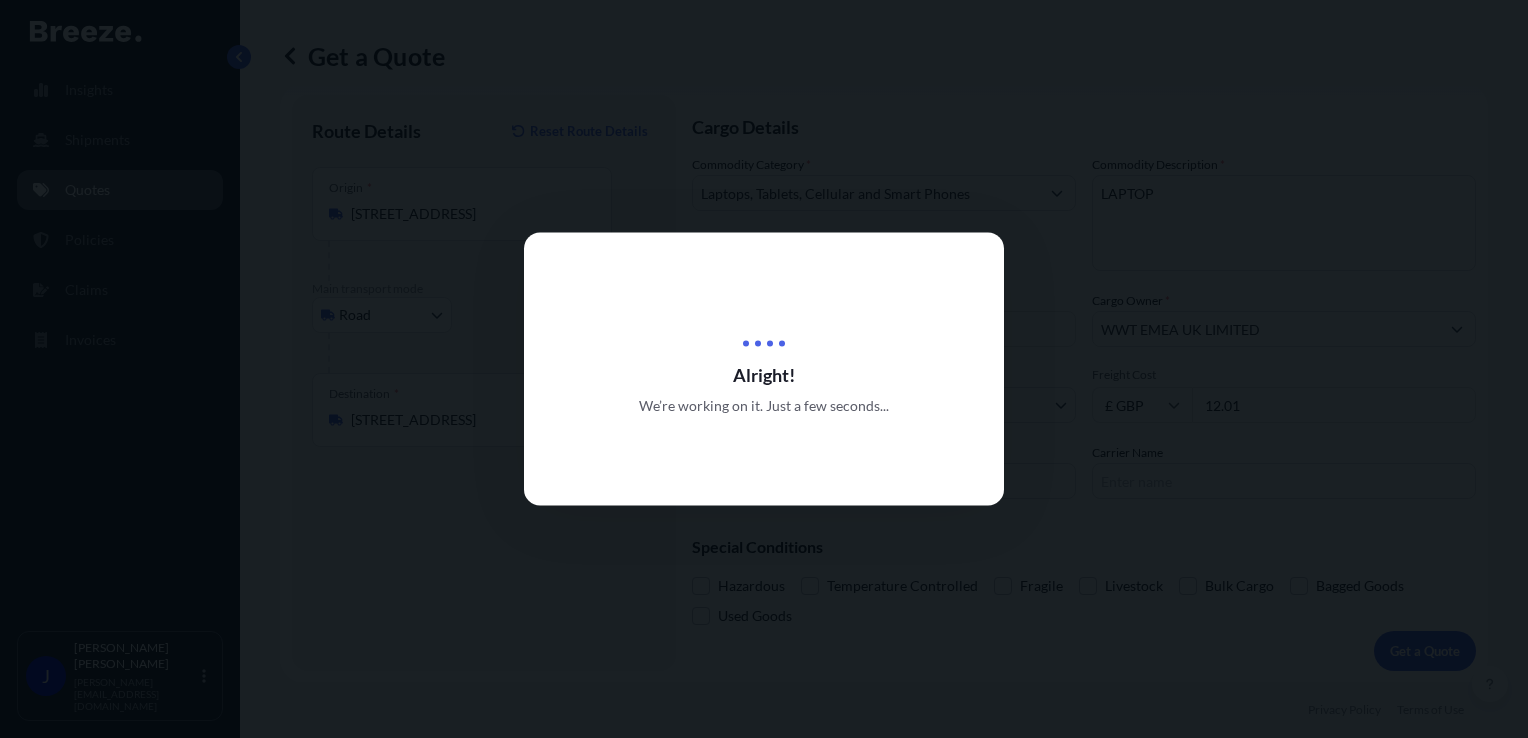 scroll, scrollTop: 0, scrollLeft: 0, axis: both 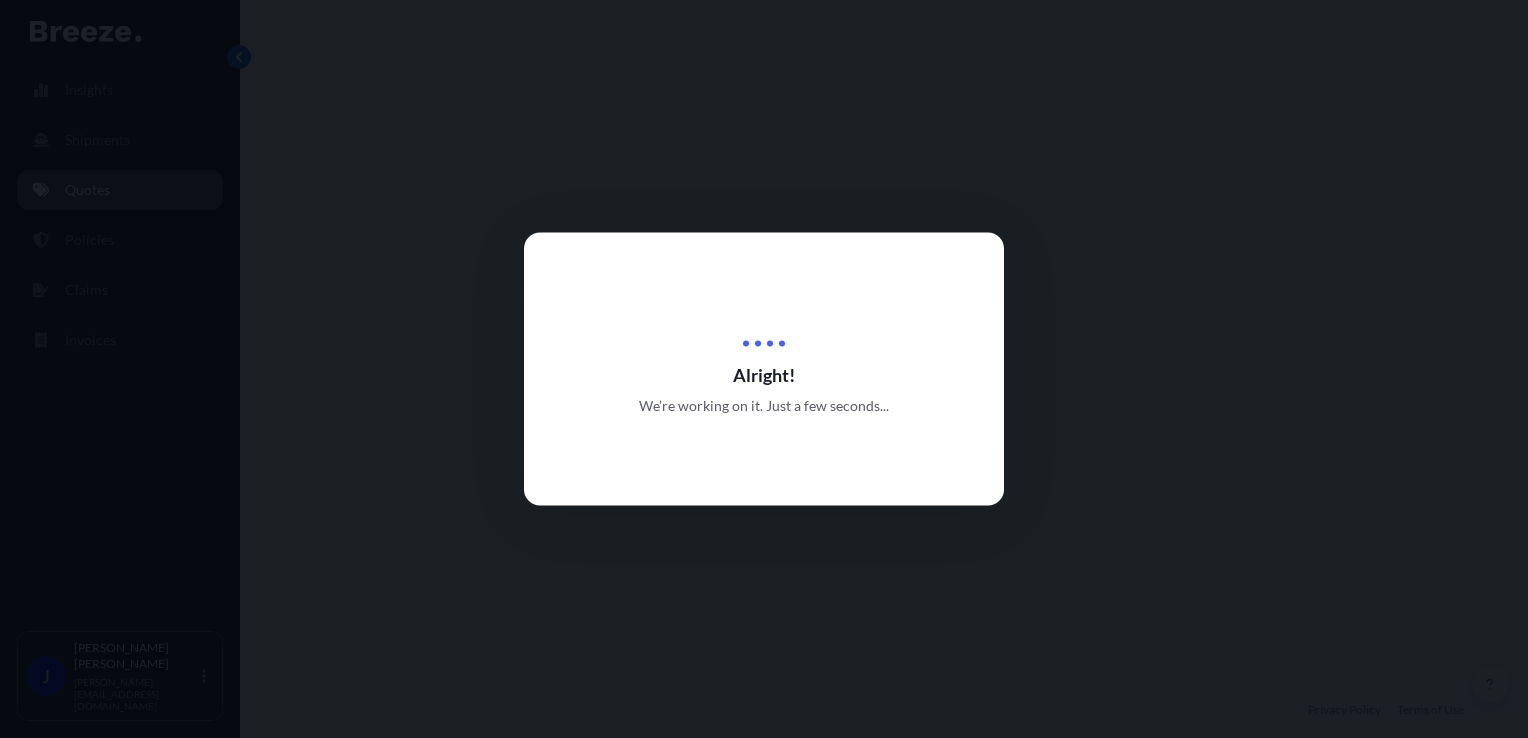 select on "Road" 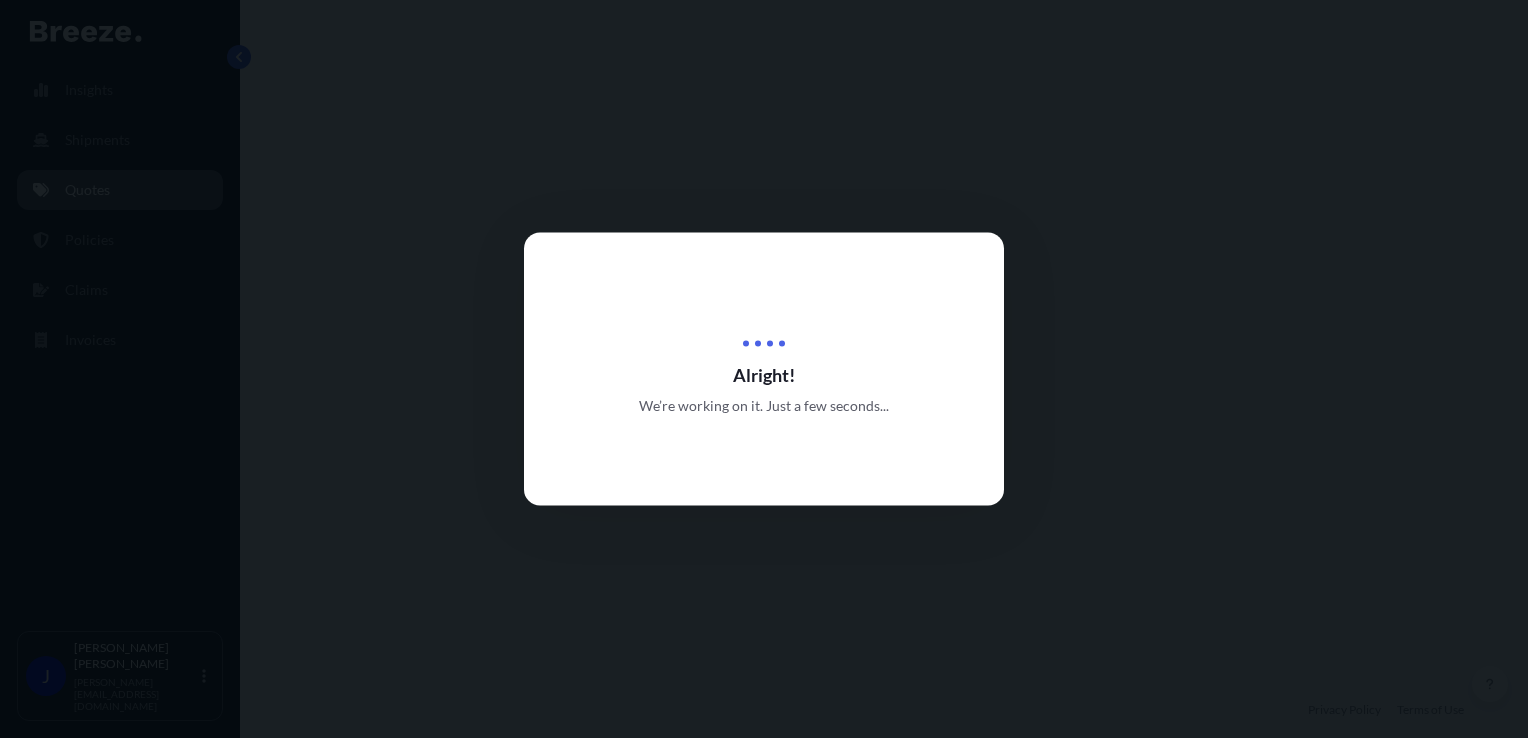 select on "1" 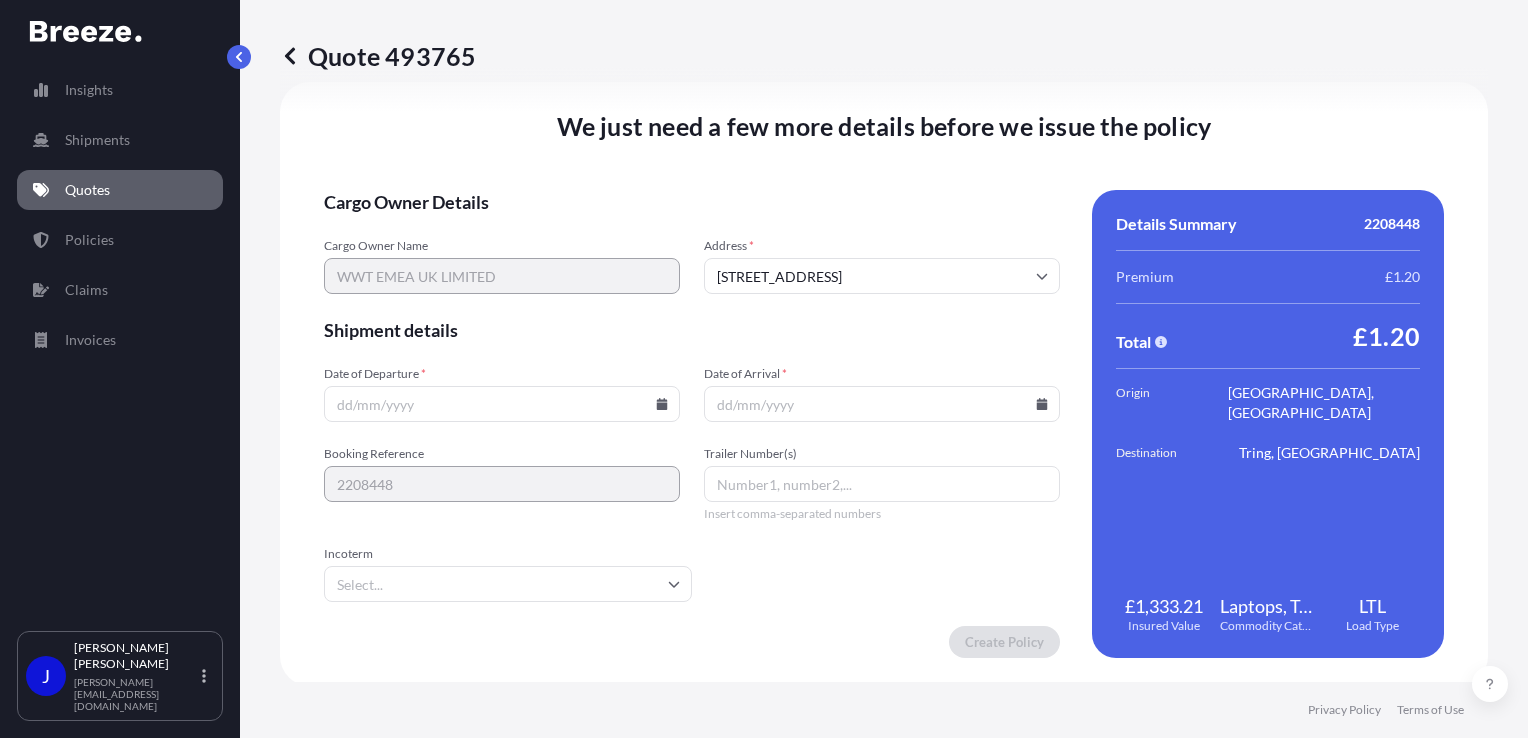 scroll, scrollTop: 2493, scrollLeft: 0, axis: vertical 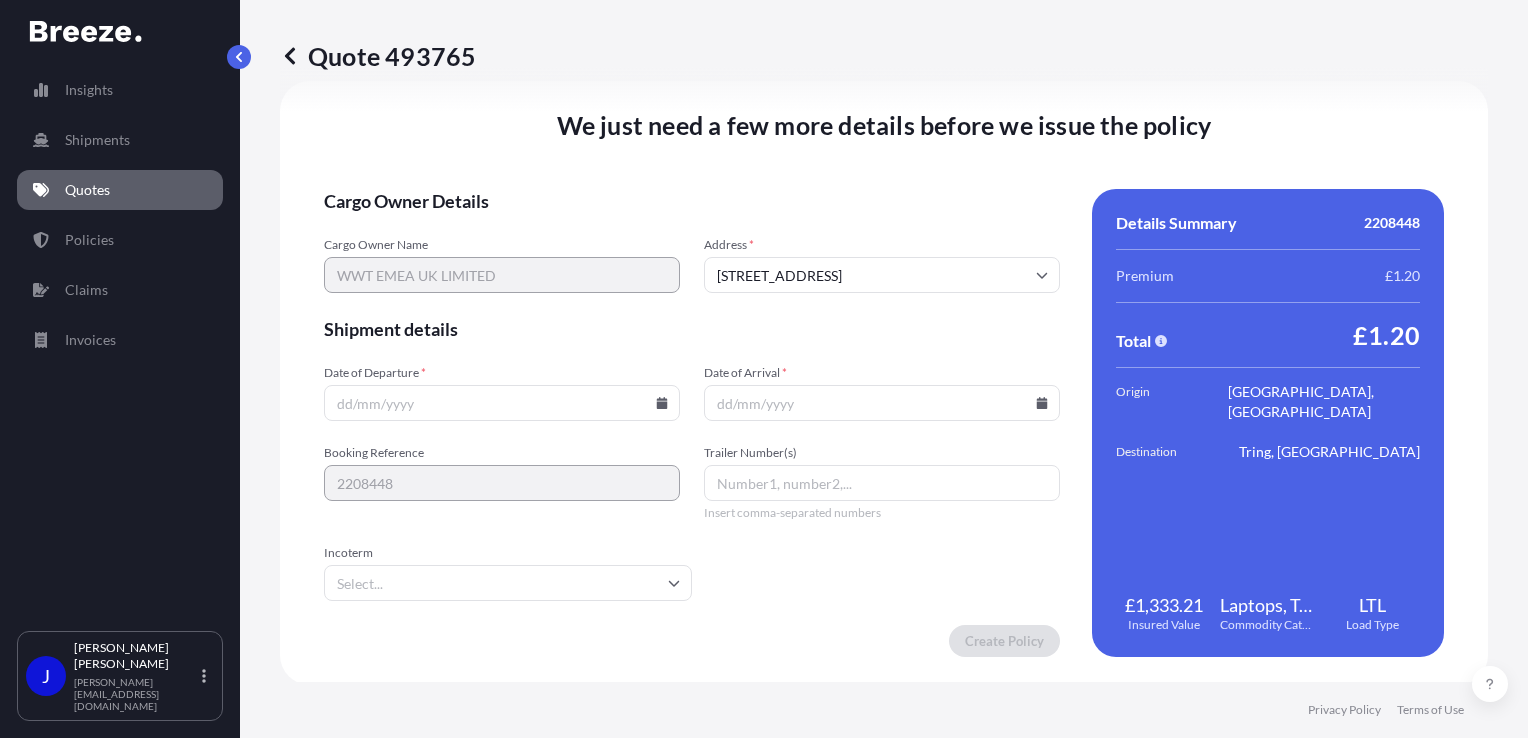 click 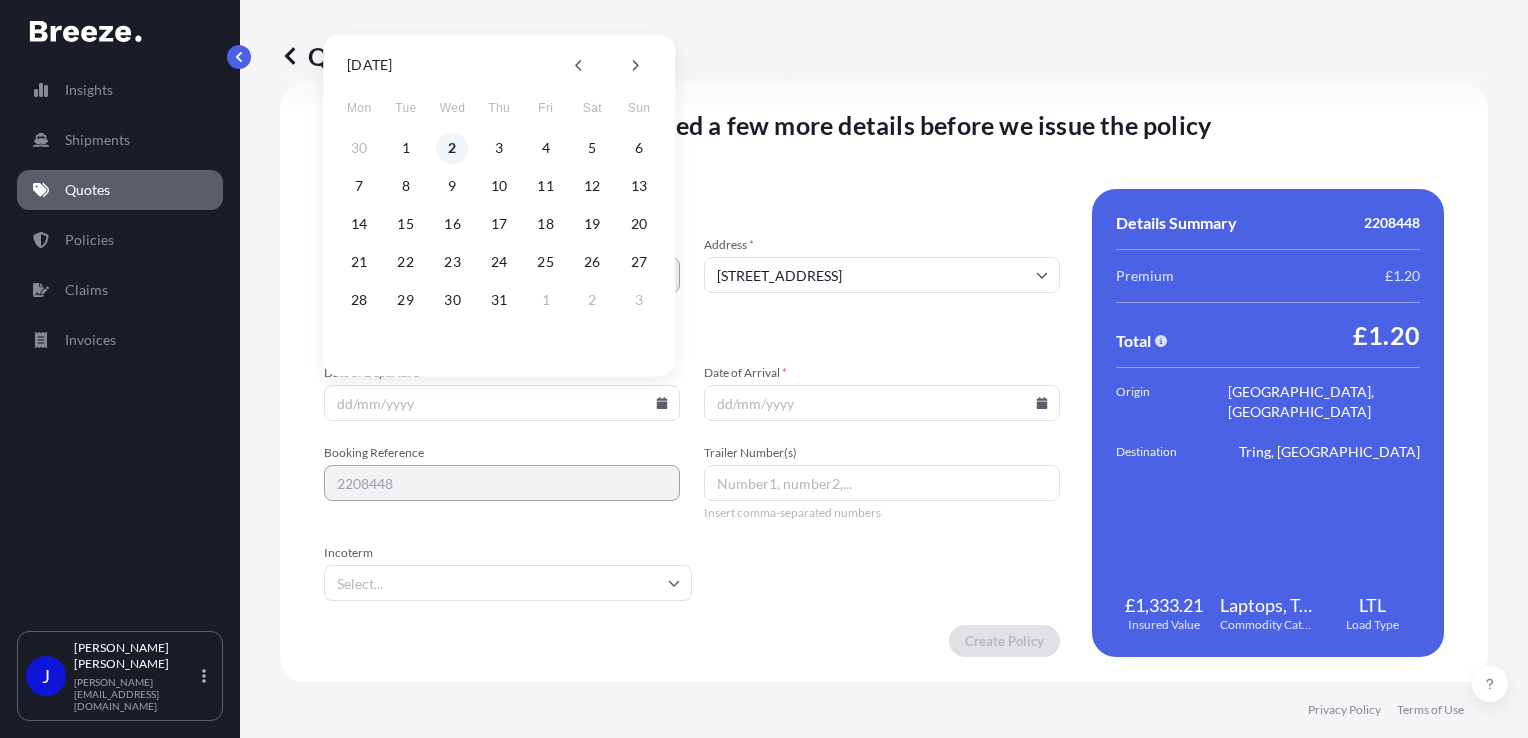 click on "2" at bounding box center (453, 148) 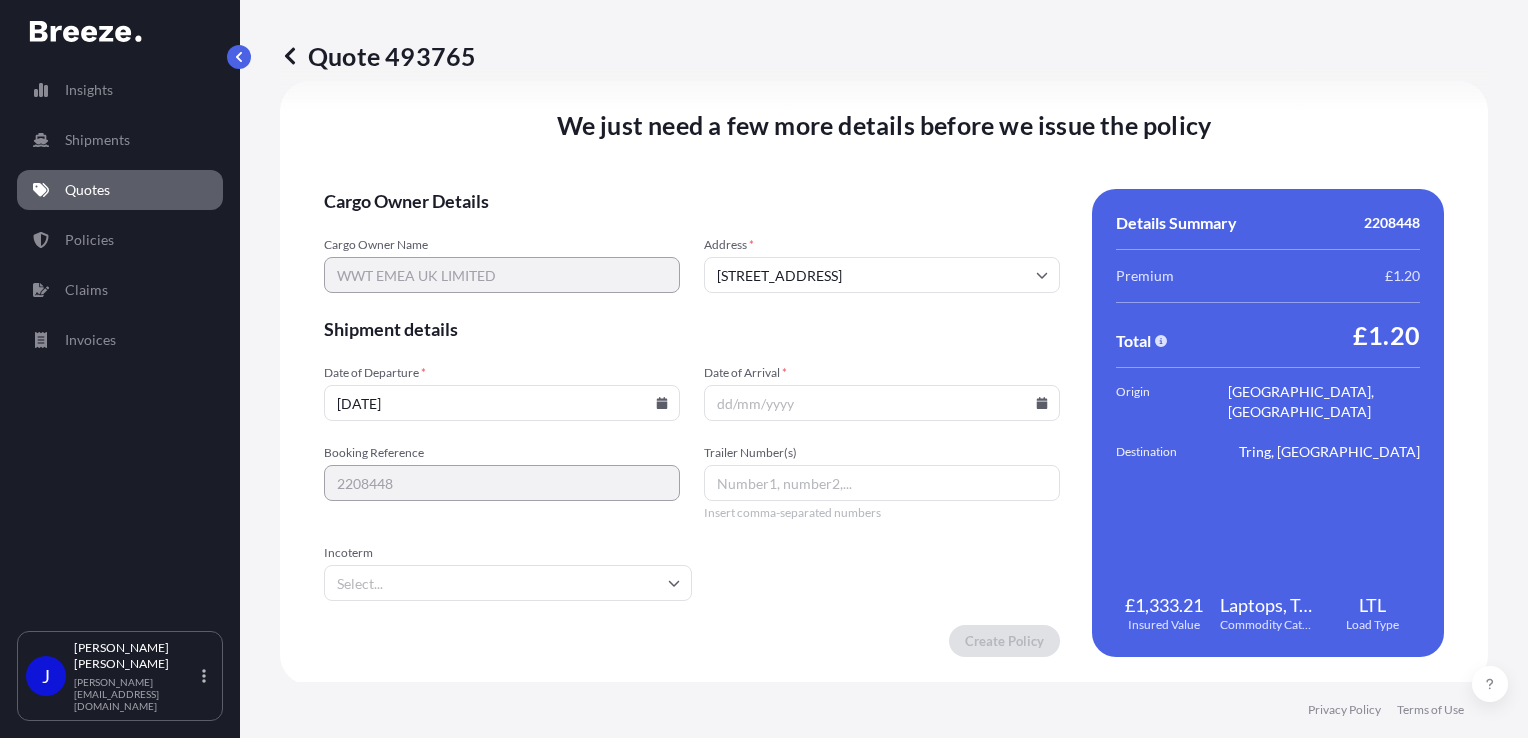 type on "[DATE]" 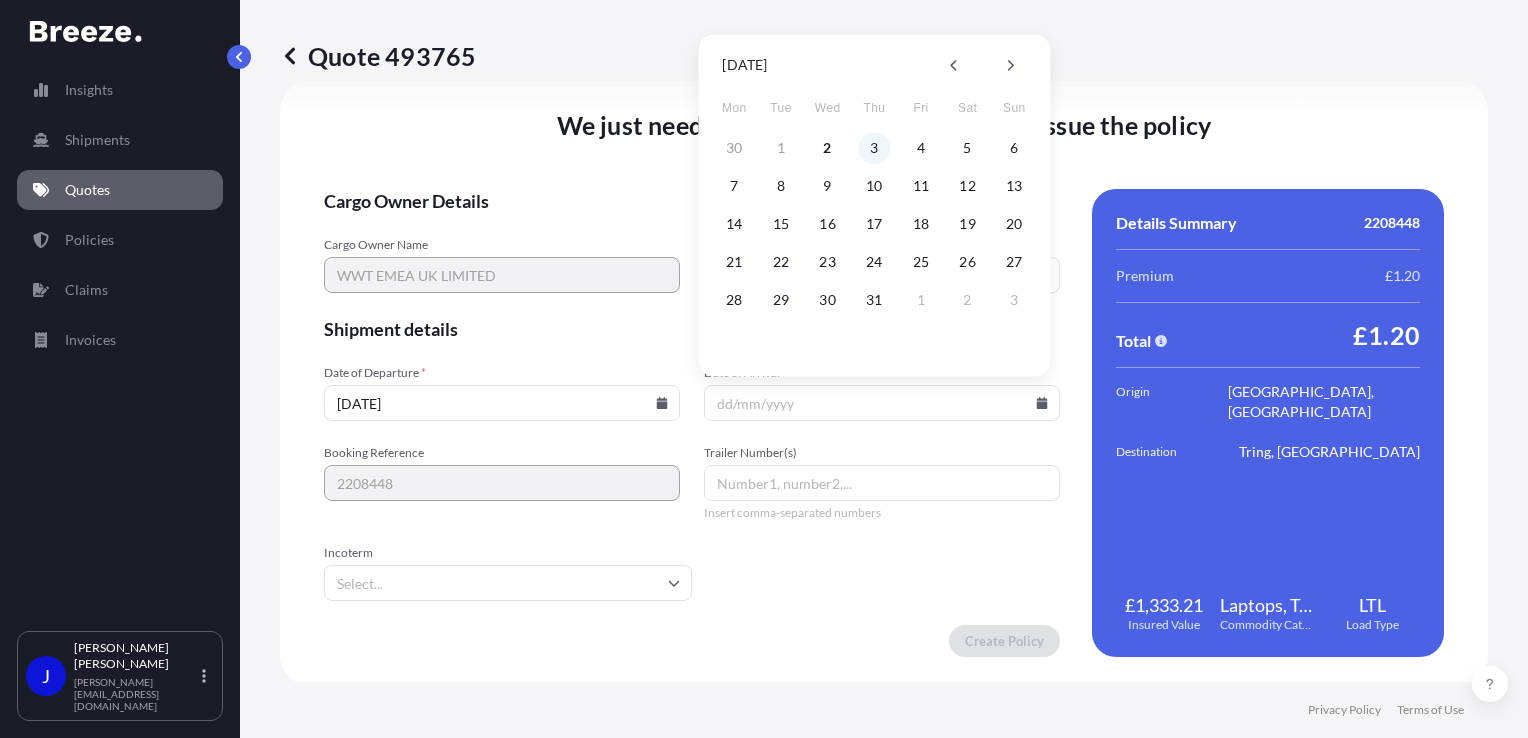 click on "3" at bounding box center [874, 148] 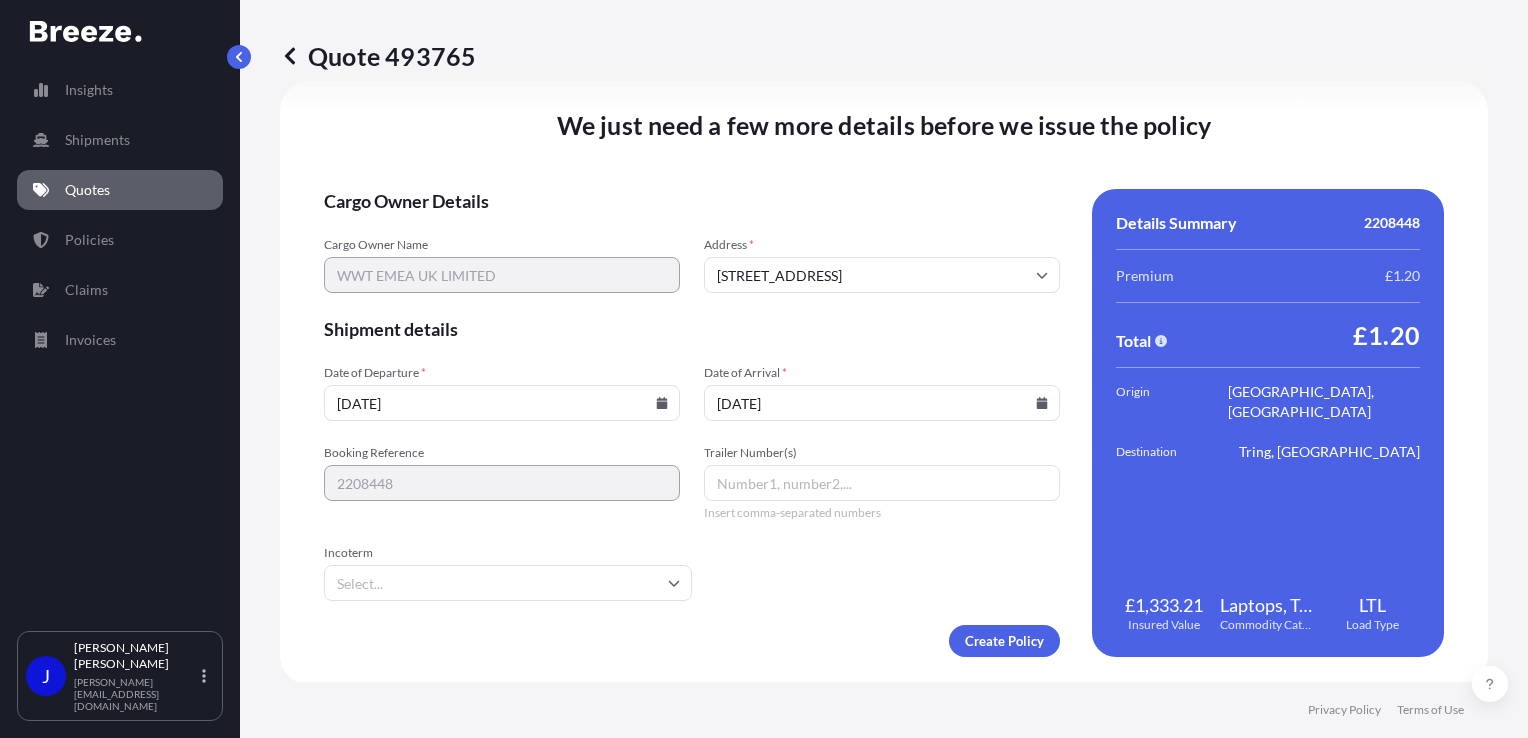 type on "[DATE]" 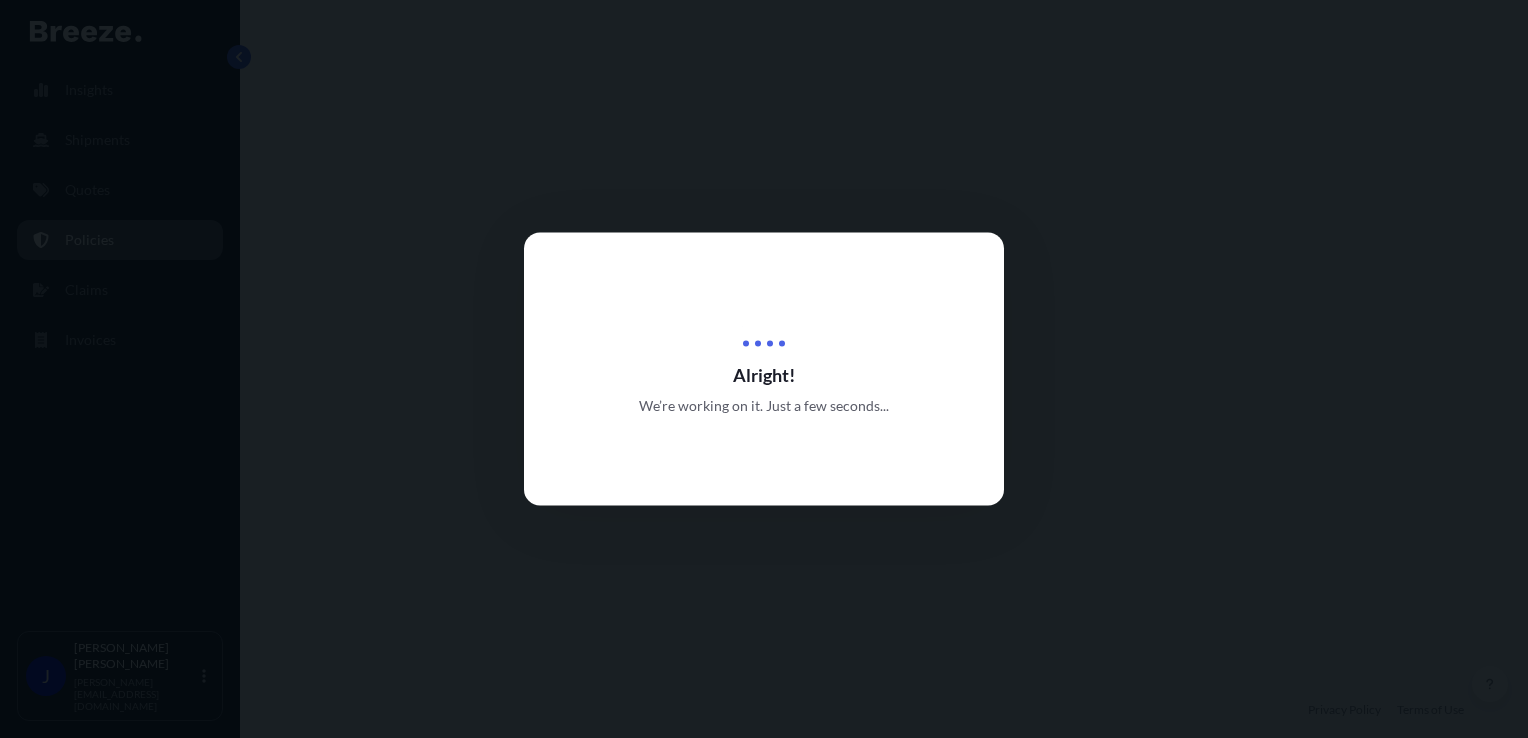 scroll, scrollTop: 0, scrollLeft: 0, axis: both 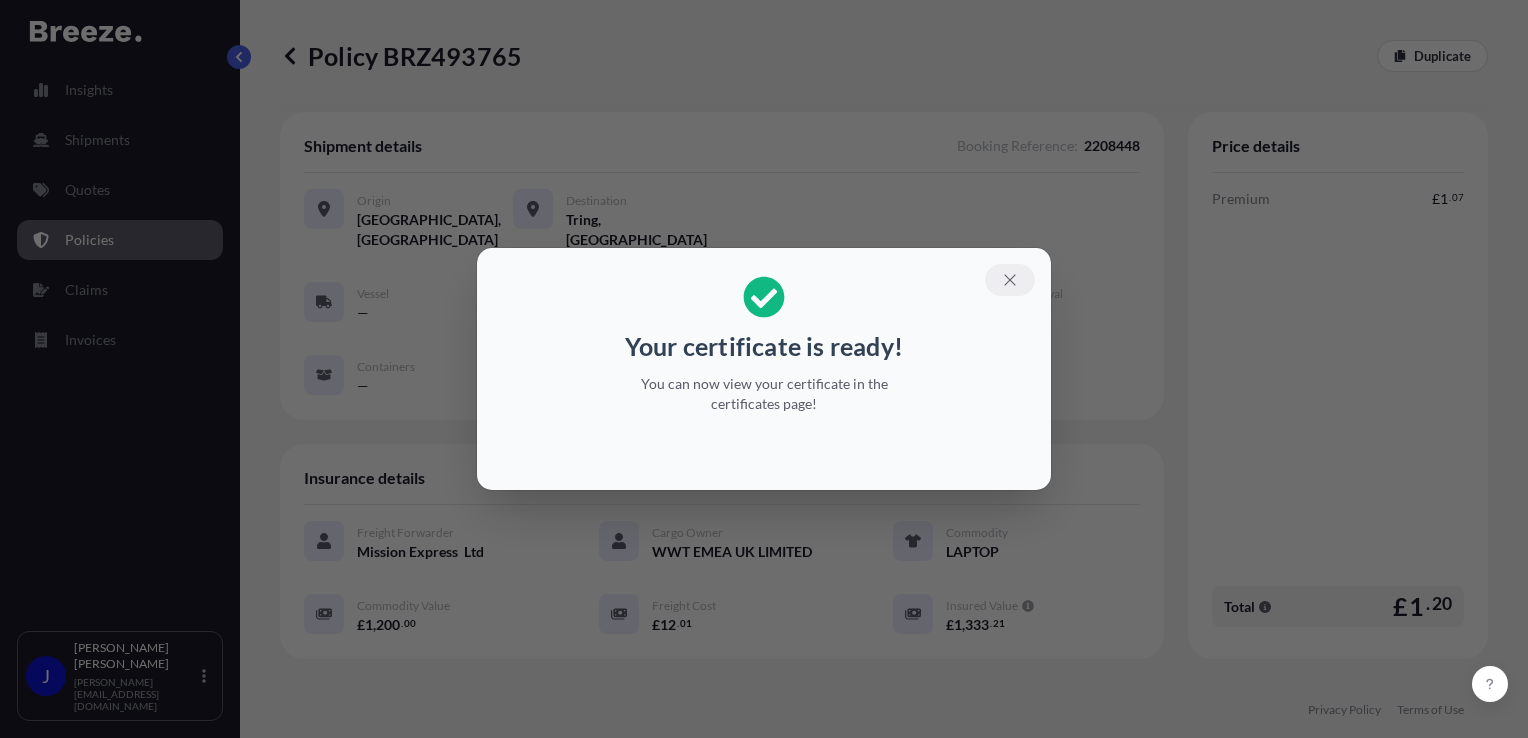 click 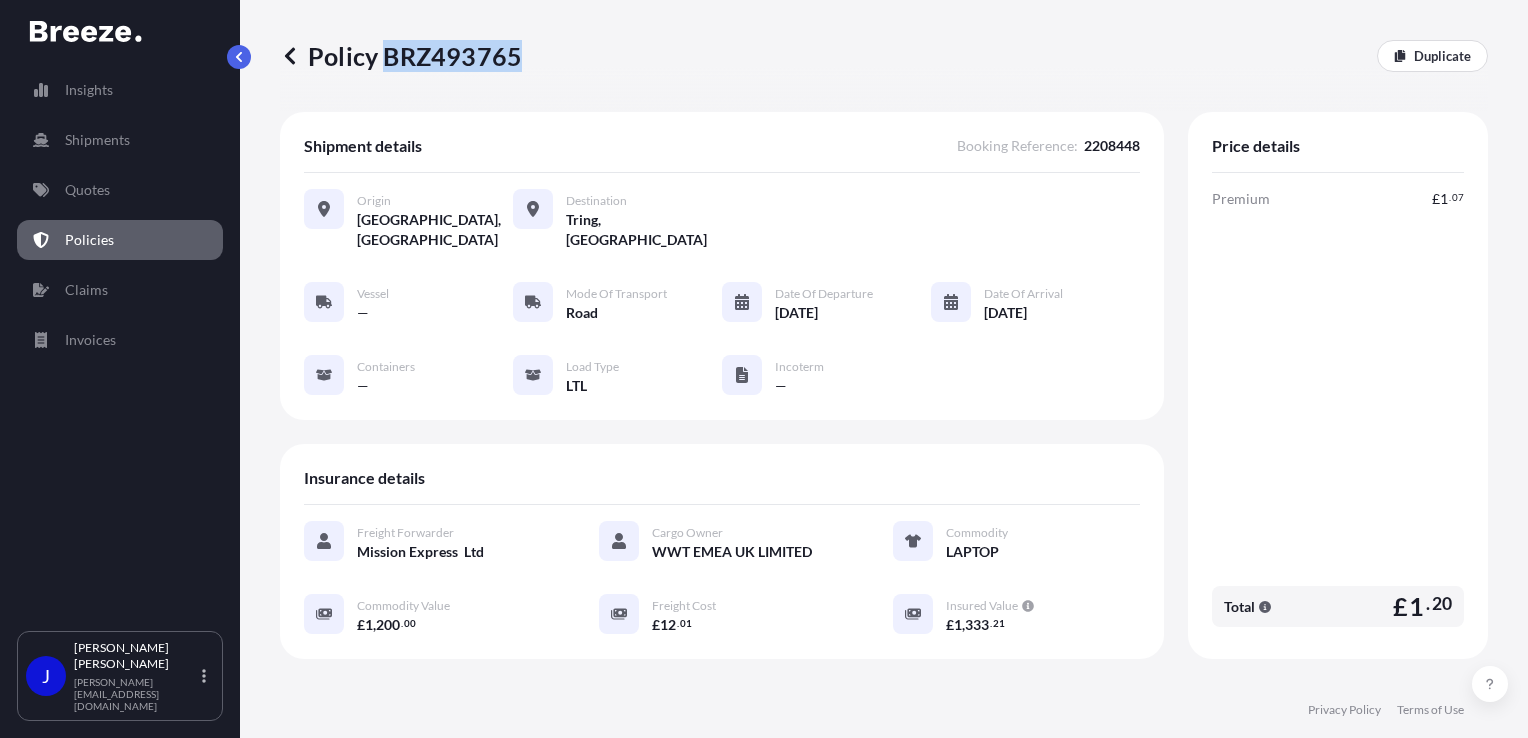 drag, startPoint x: 385, startPoint y: 57, endPoint x: 518, endPoint y: 55, distance: 133.01503 